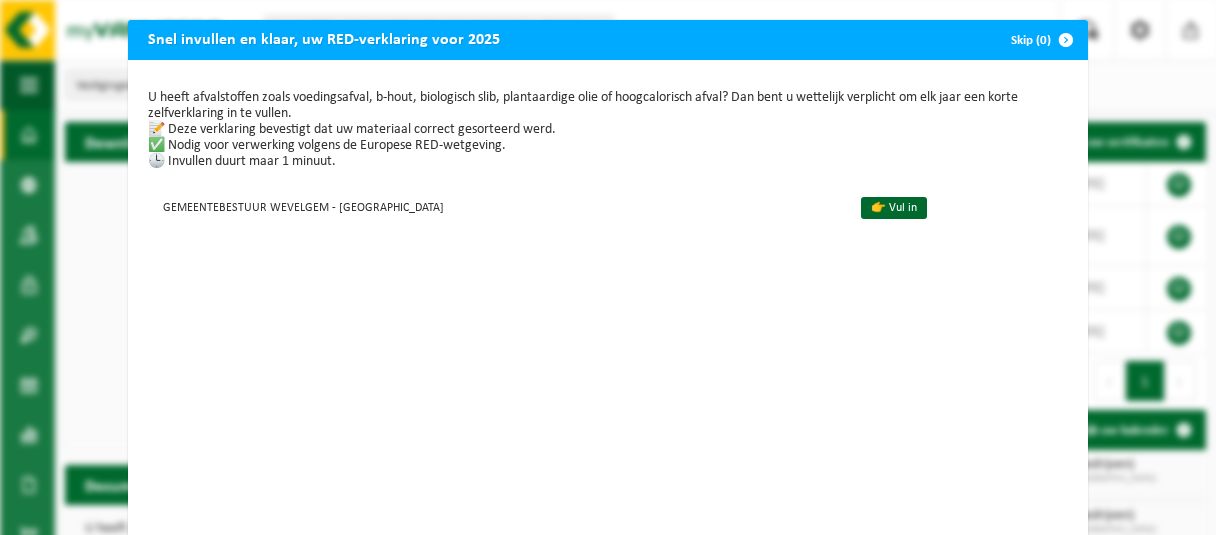 scroll, scrollTop: 0, scrollLeft: 0, axis: both 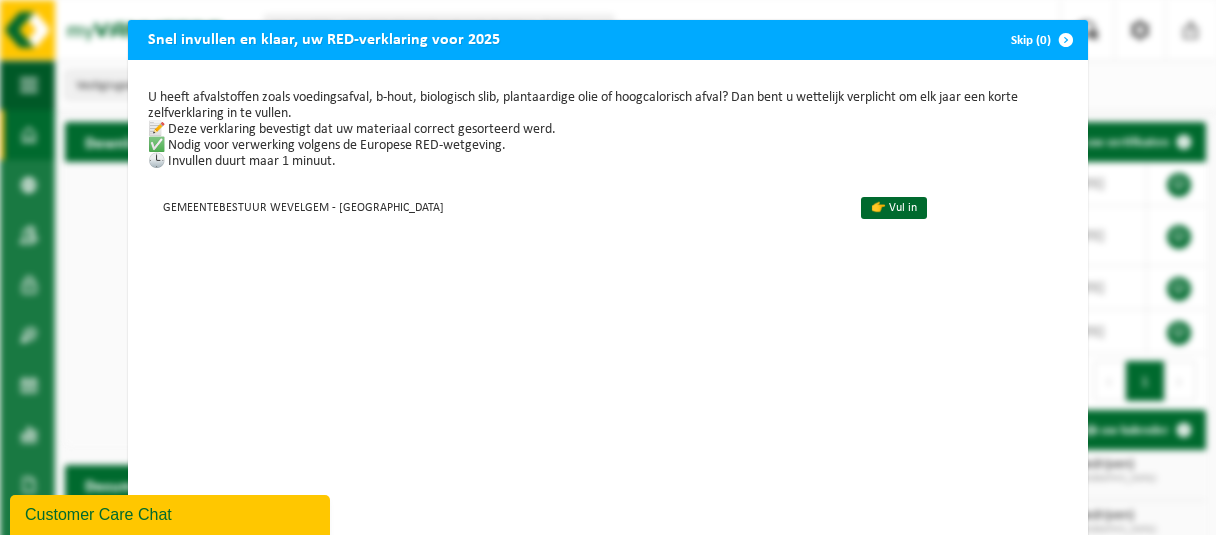 click at bounding box center [1066, 40] 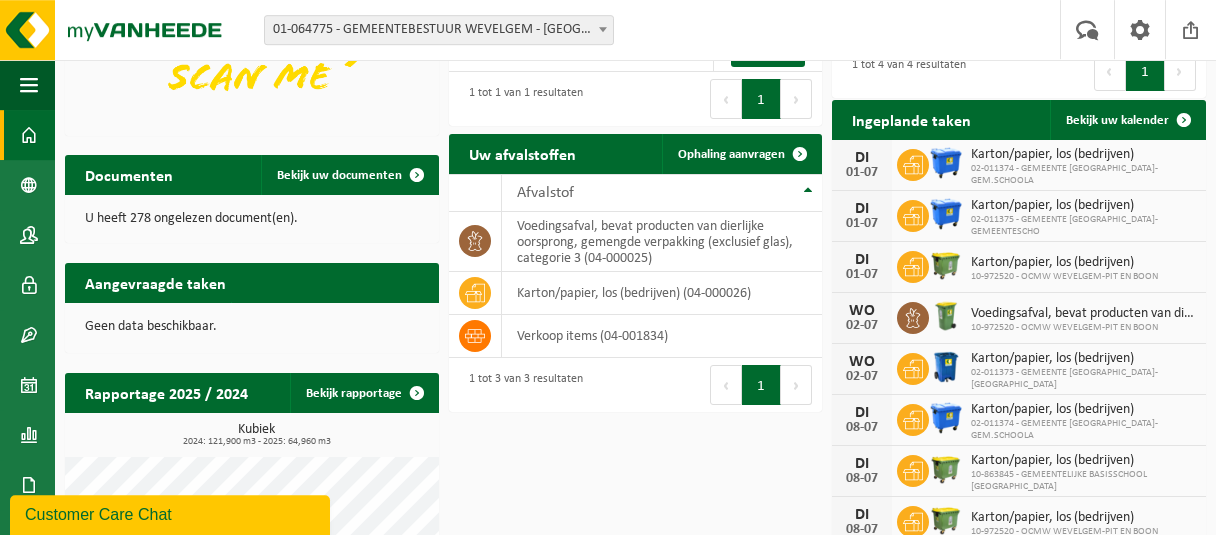scroll, scrollTop: 319, scrollLeft: 0, axis: vertical 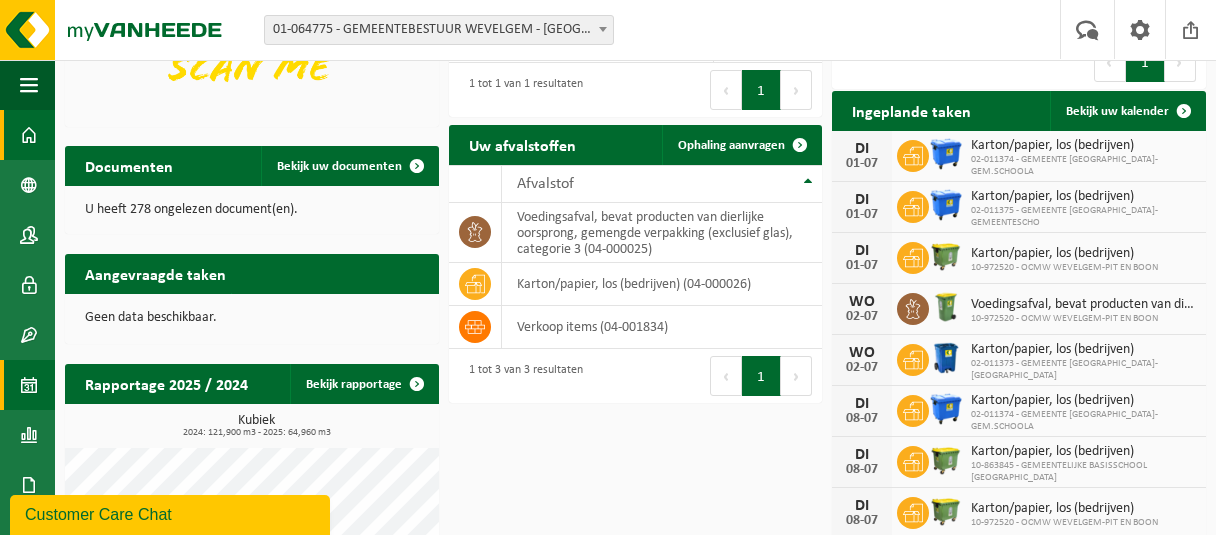 click at bounding box center [29, 385] 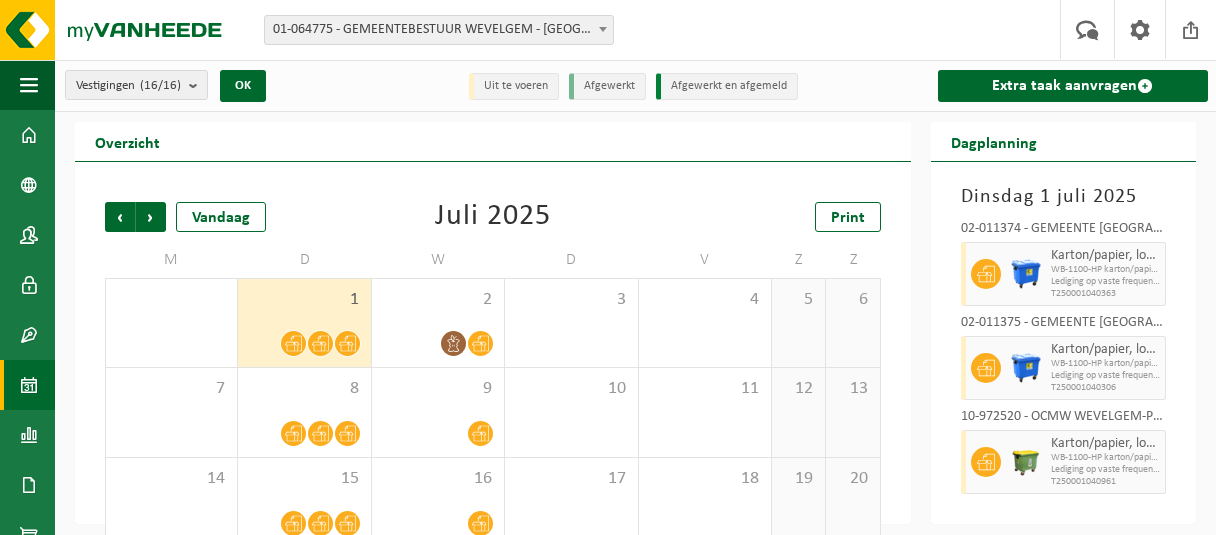 scroll, scrollTop: 0, scrollLeft: 0, axis: both 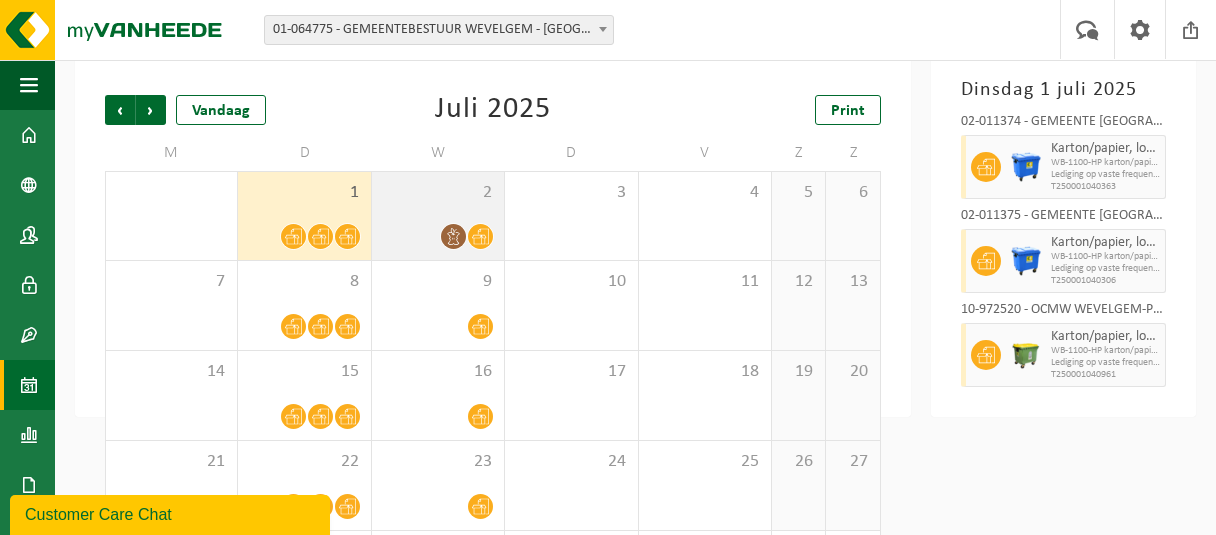 click on "2" at bounding box center (438, 216) 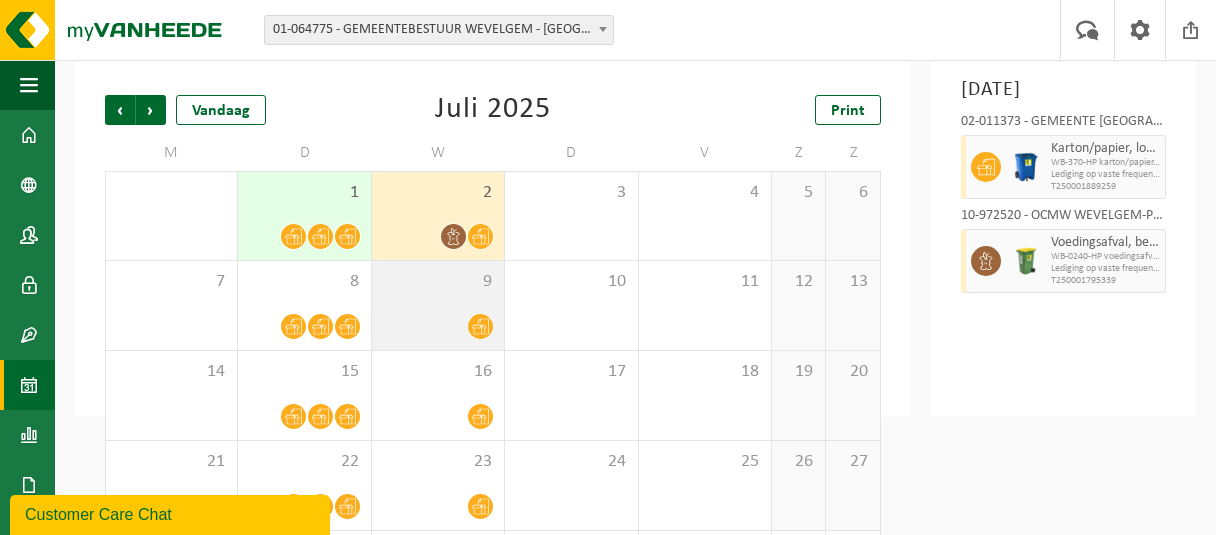 click on "9" at bounding box center (438, 305) 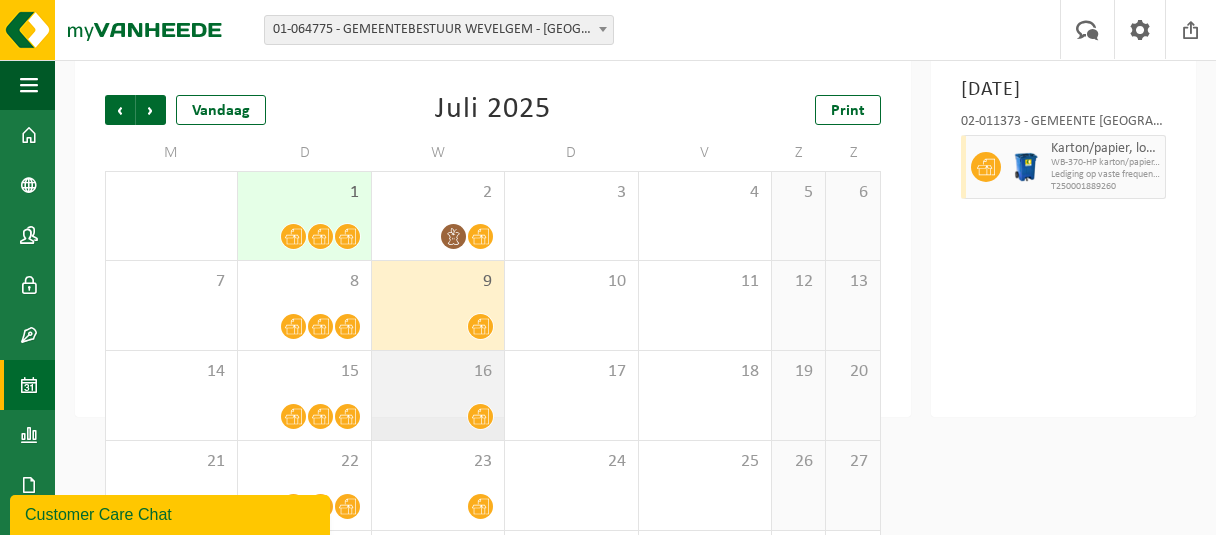 click on "16" at bounding box center (438, 395) 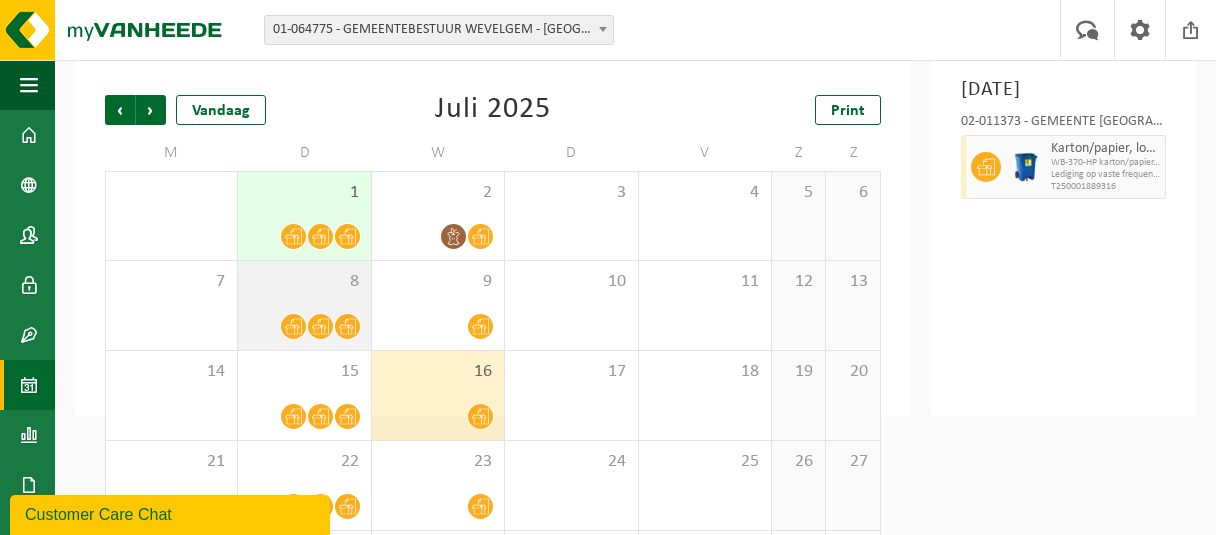 click on "8" at bounding box center [304, 282] 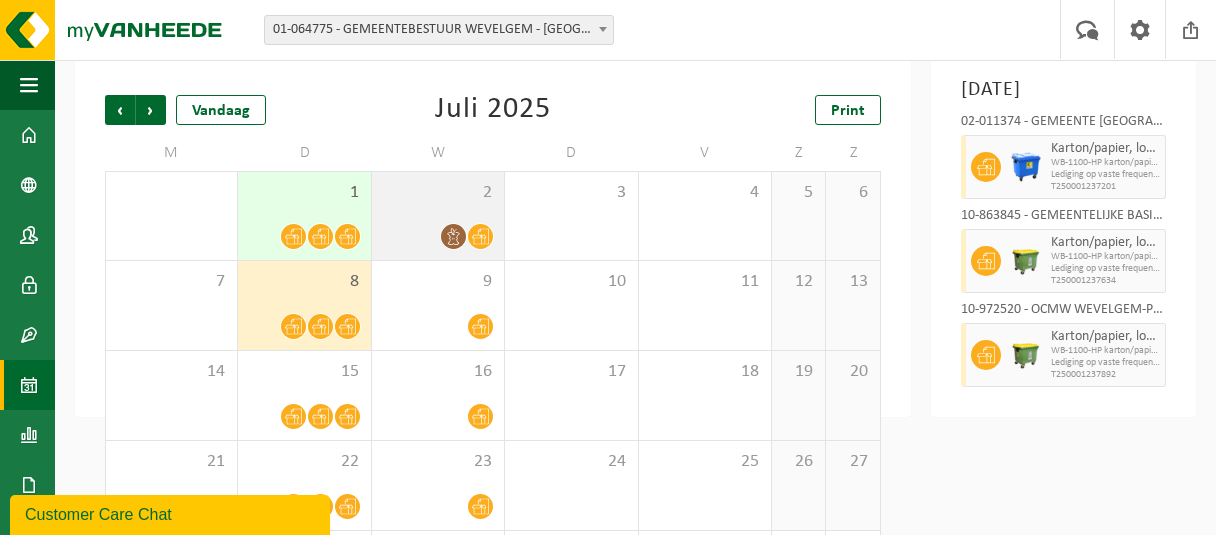 click on "2" at bounding box center (438, 193) 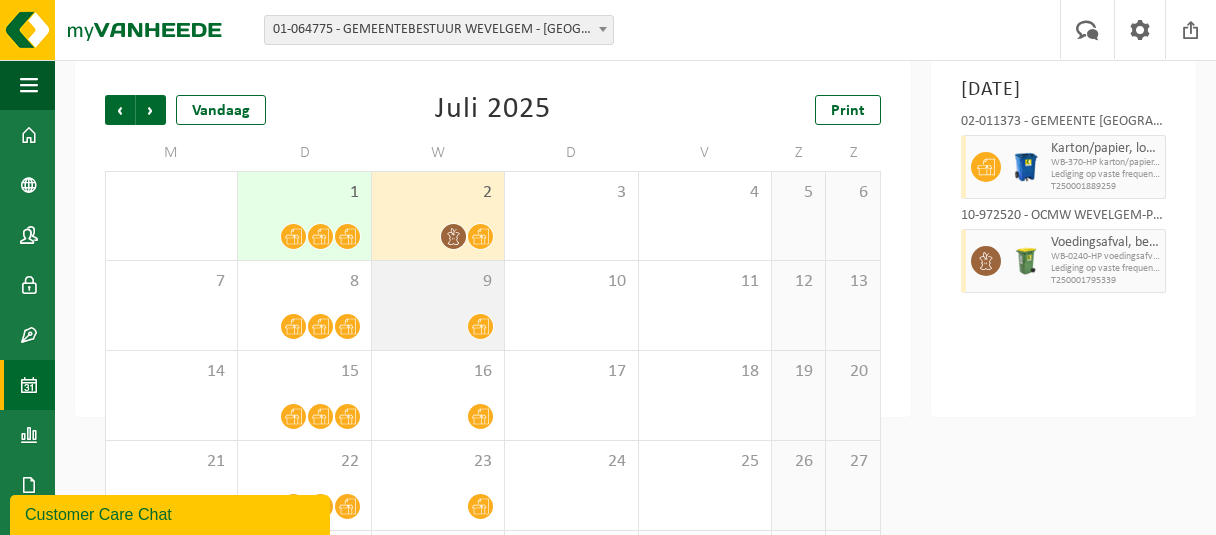 click on "9" at bounding box center (438, 305) 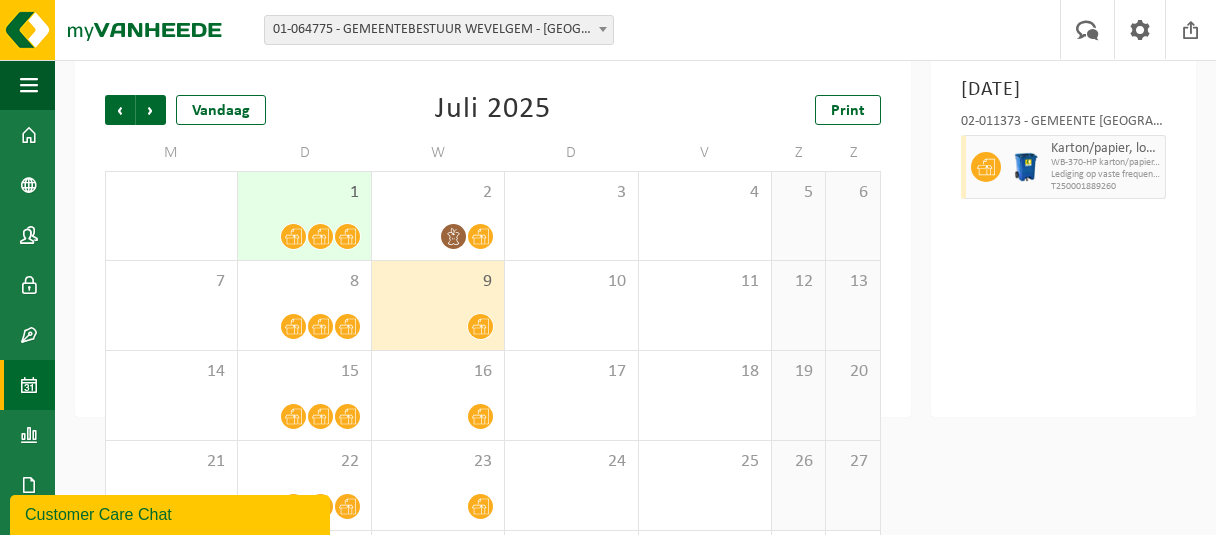 click on "02-011373 - GEMEENTE [GEOGRAPHIC_DATA]-[GEOGRAPHIC_DATA] - [GEOGRAPHIC_DATA]" at bounding box center (1063, 125) 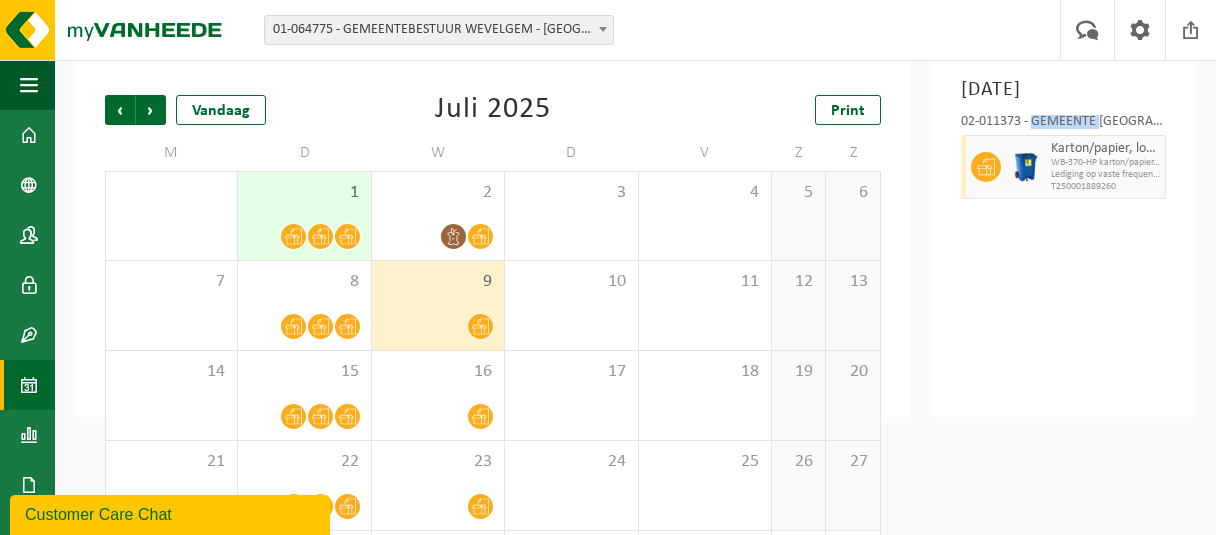 click on "02-011373 - GEMEENTE [GEOGRAPHIC_DATA]-[GEOGRAPHIC_DATA] - [GEOGRAPHIC_DATA]" at bounding box center [1063, 125] 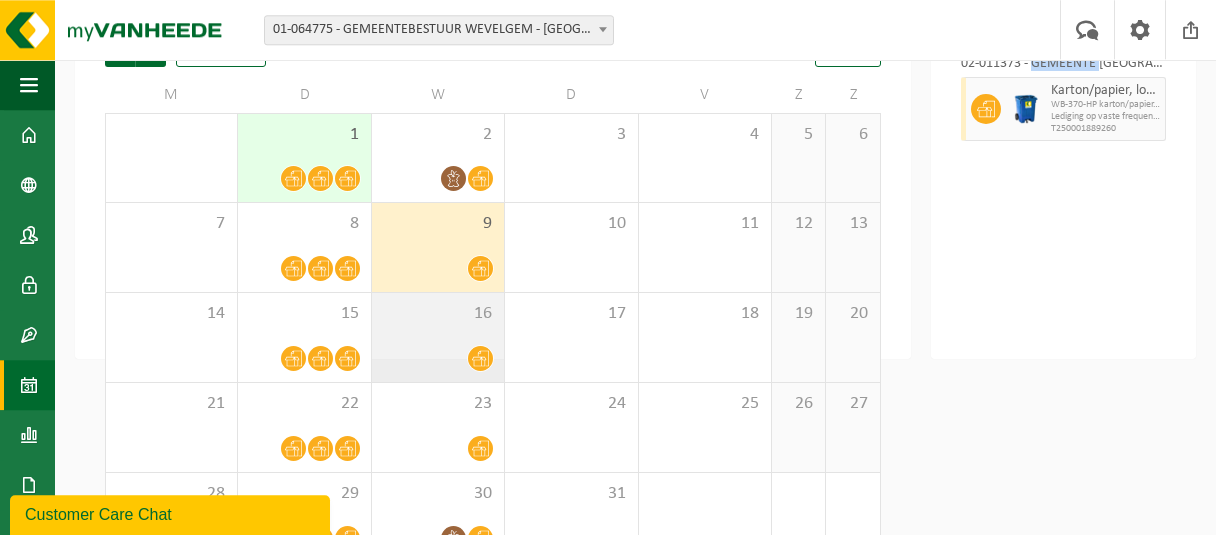 scroll, scrollTop: 213, scrollLeft: 0, axis: vertical 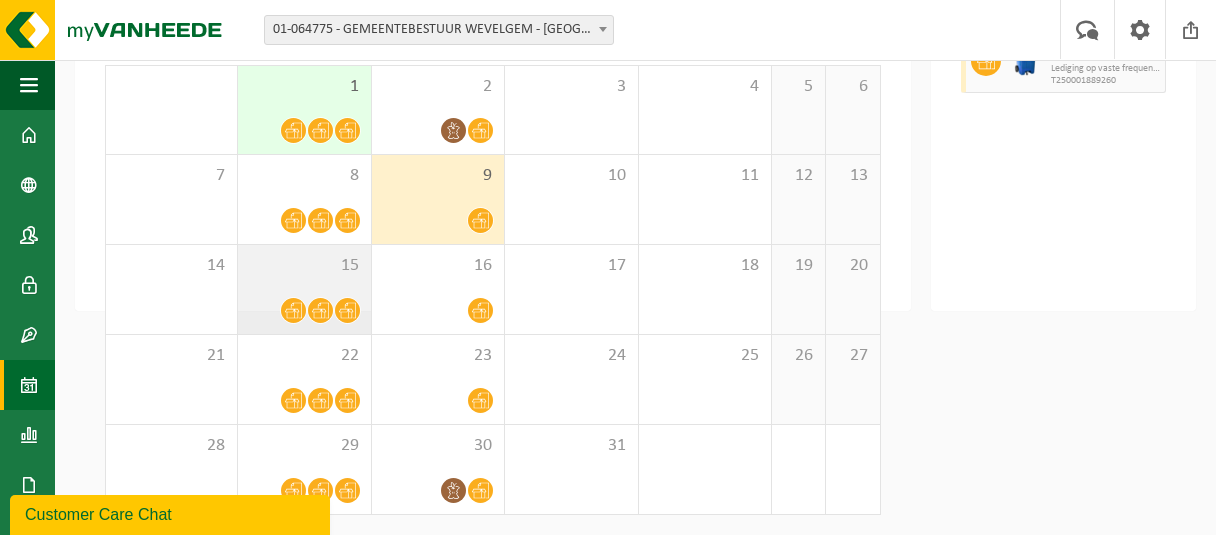 click on "15" at bounding box center [304, 289] 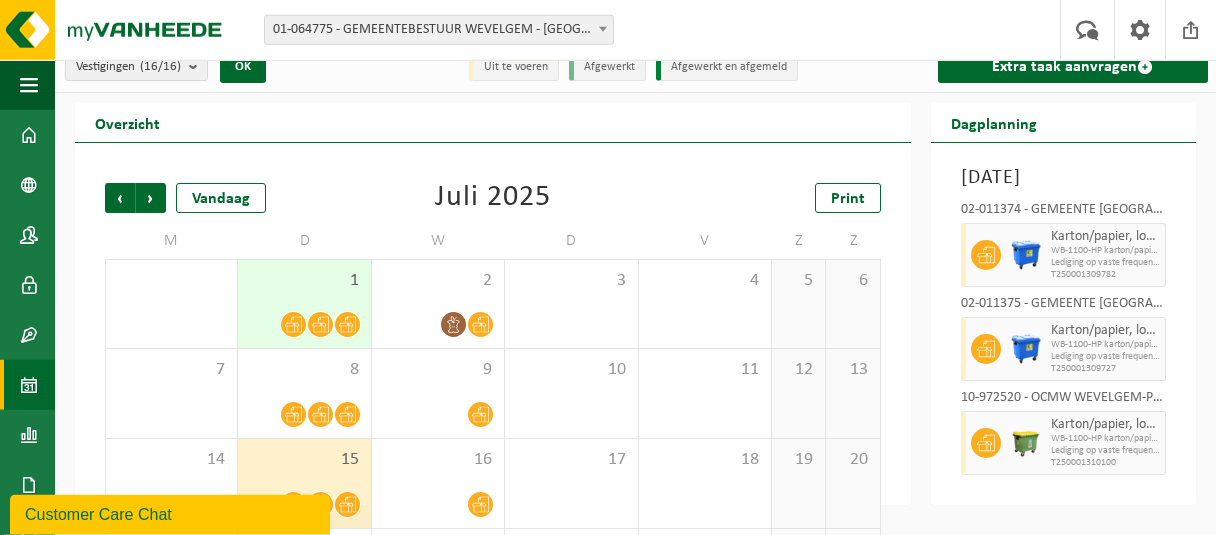 scroll, scrollTop: 0, scrollLeft: 0, axis: both 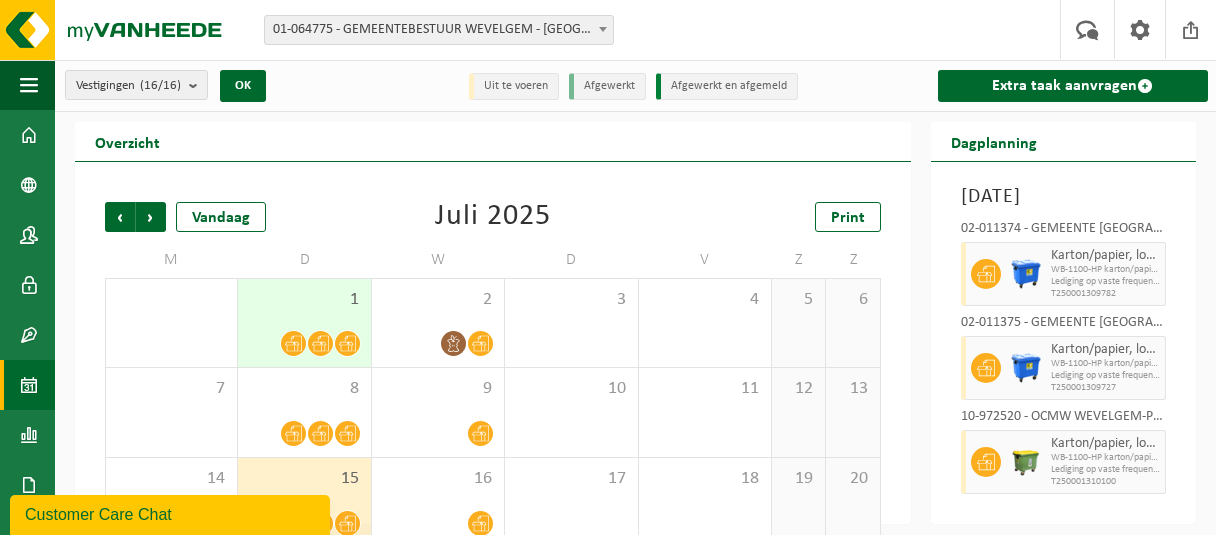 click on "02-011374 - GEMEENTE [GEOGRAPHIC_DATA]-GEM.SCHOOLA - [GEOGRAPHIC_DATA]" at bounding box center (1063, 232) 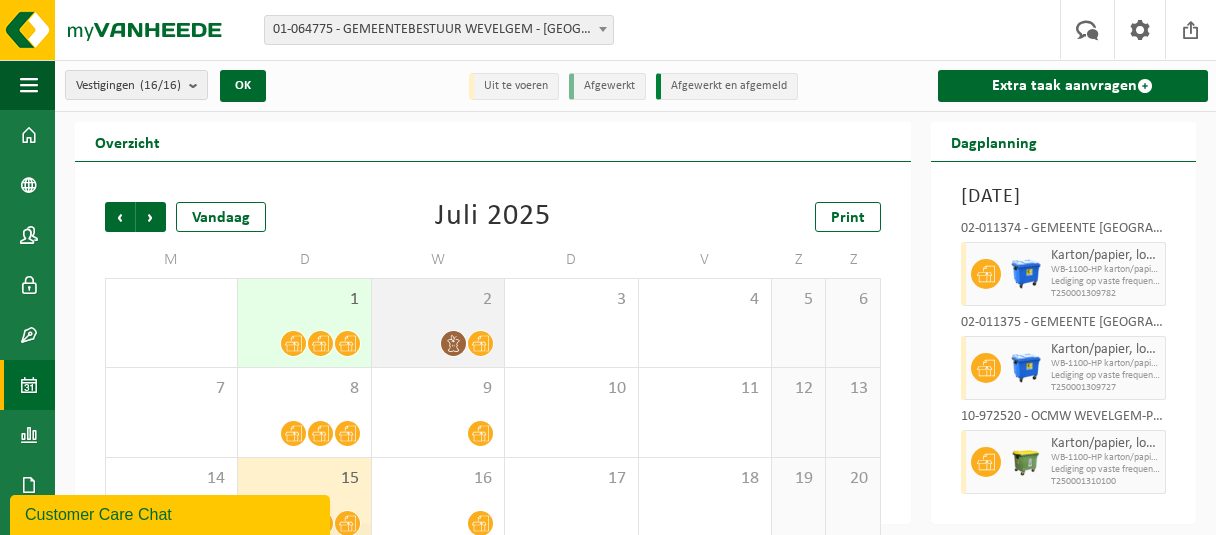 click on "2" at bounding box center [438, 323] 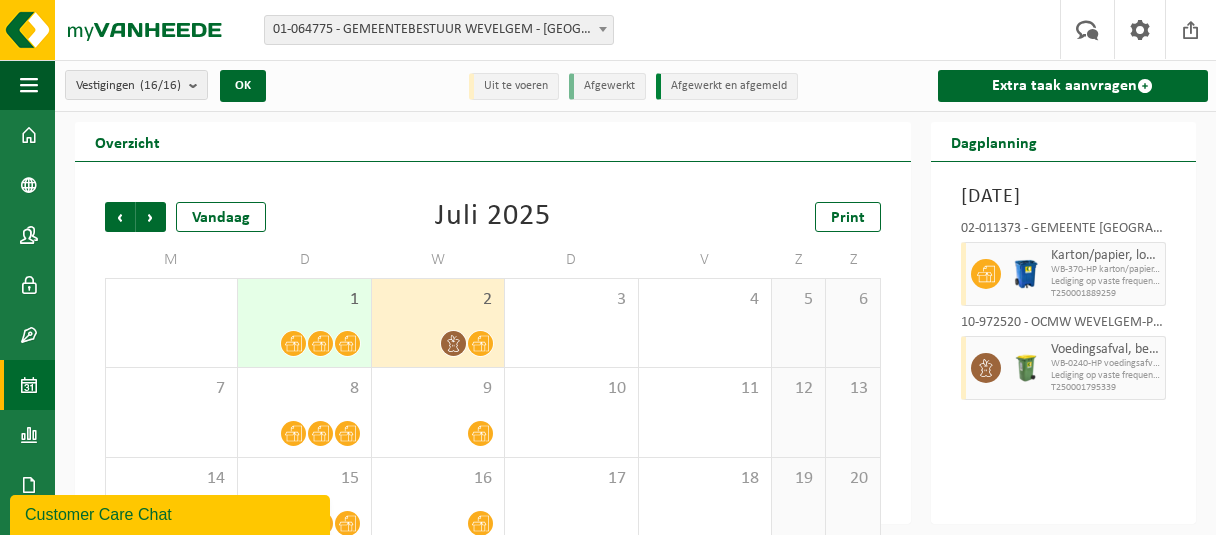click at bounding box center (603, 29) 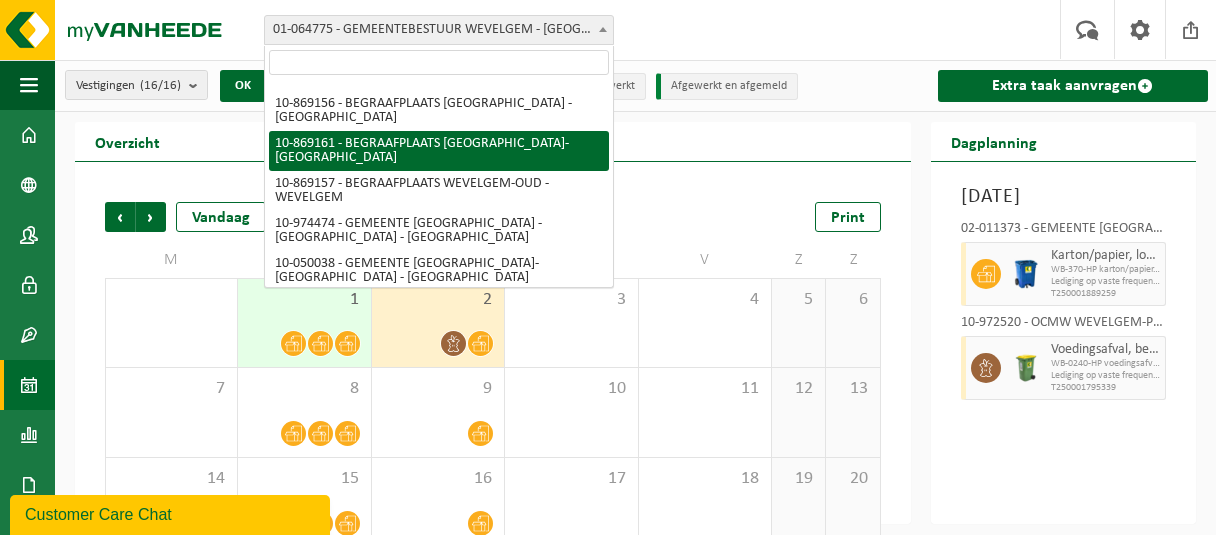 scroll, scrollTop: 103, scrollLeft: 0, axis: vertical 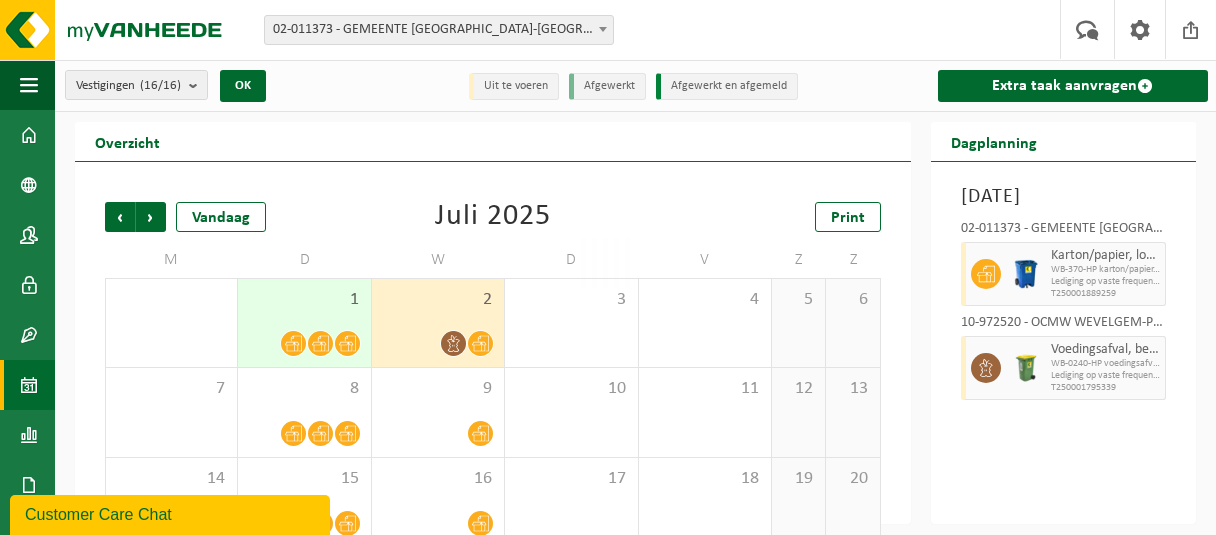 select on "14037" 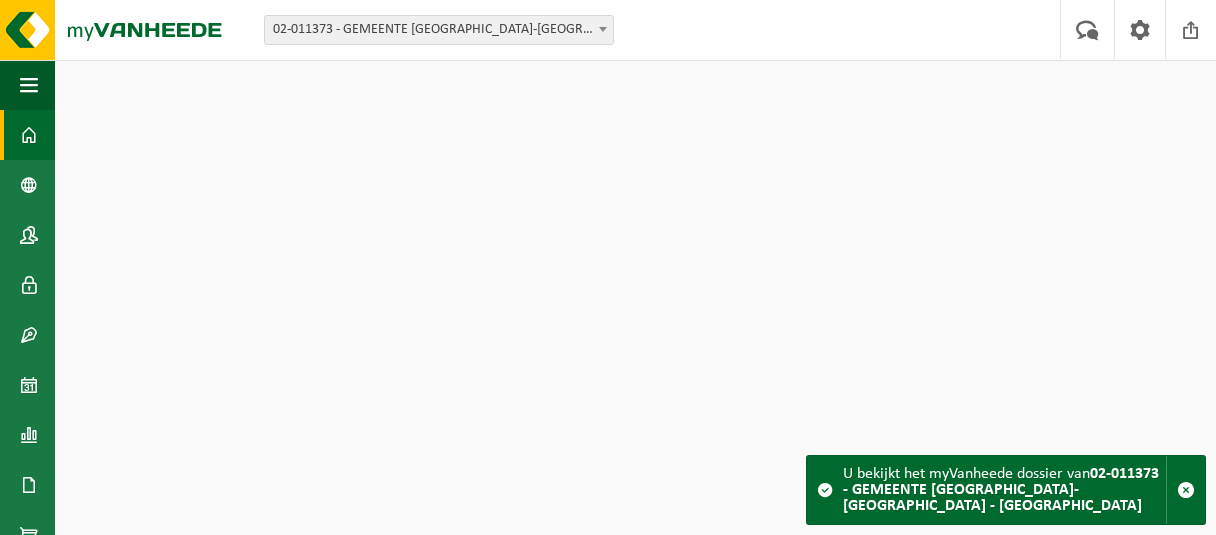scroll, scrollTop: 0, scrollLeft: 0, axis: both 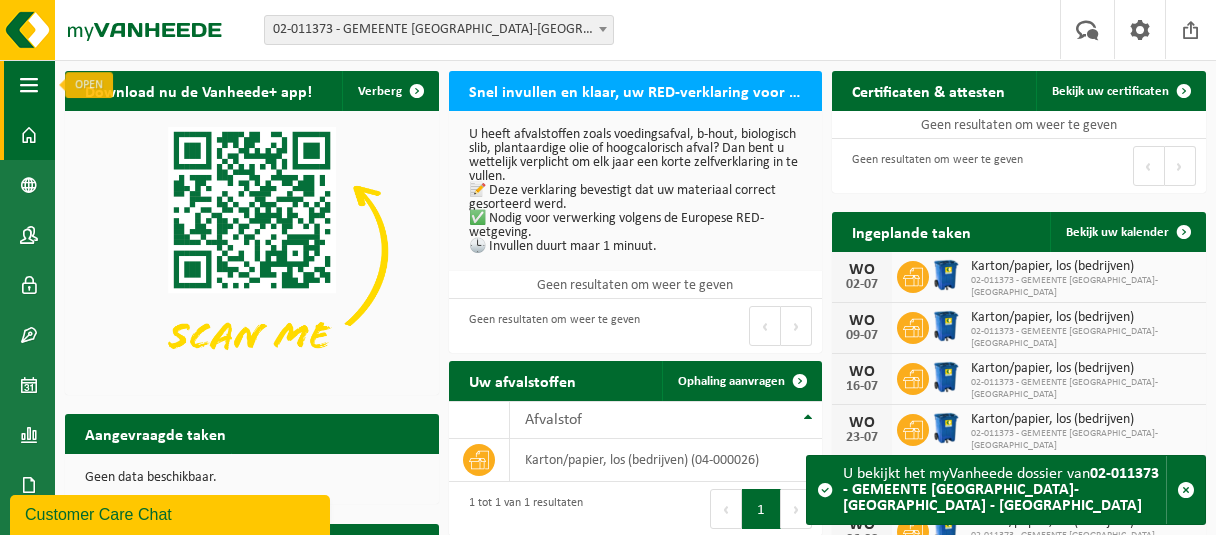 click at bounding box center [29, 85] 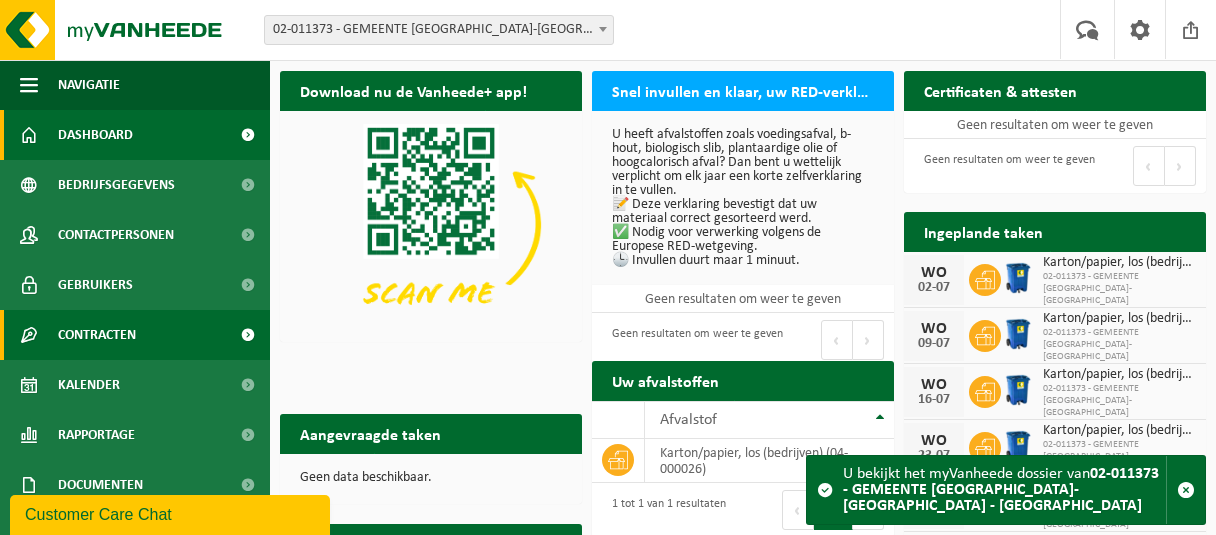 click at bounding box center (247, 335) 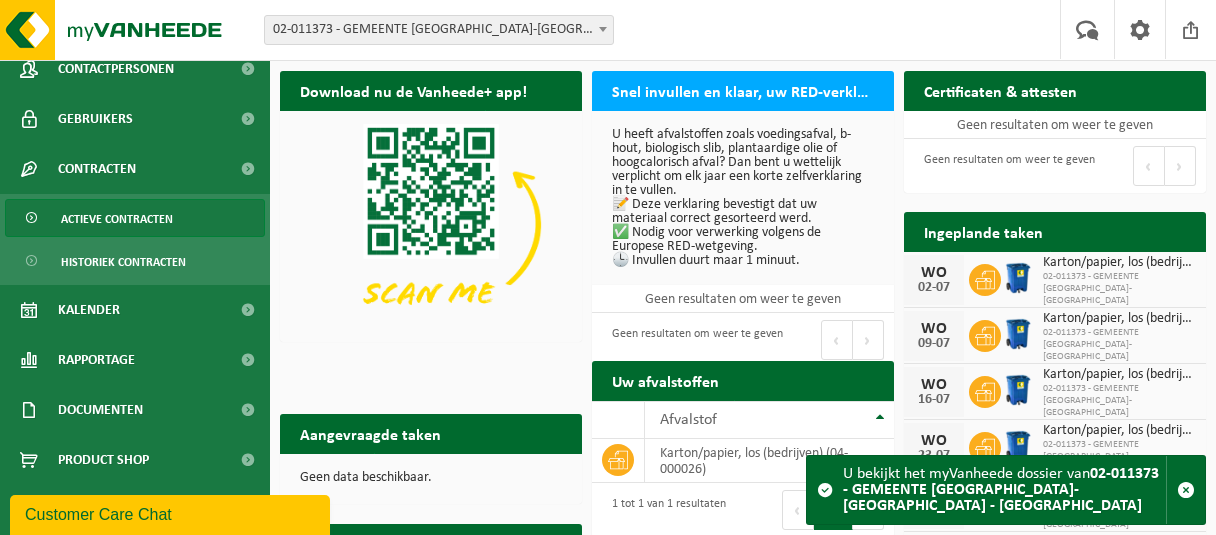 scroll, scrollTop: 0, scrollLeft: 0, axis: both 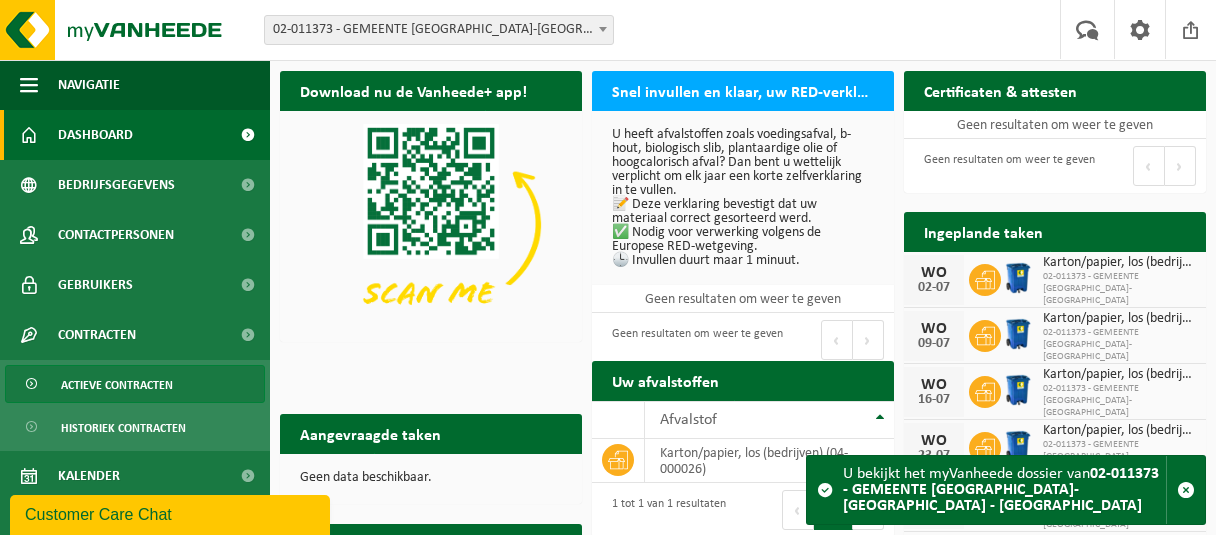 click on "Actieve contracten" at bounding box center [117, 385] 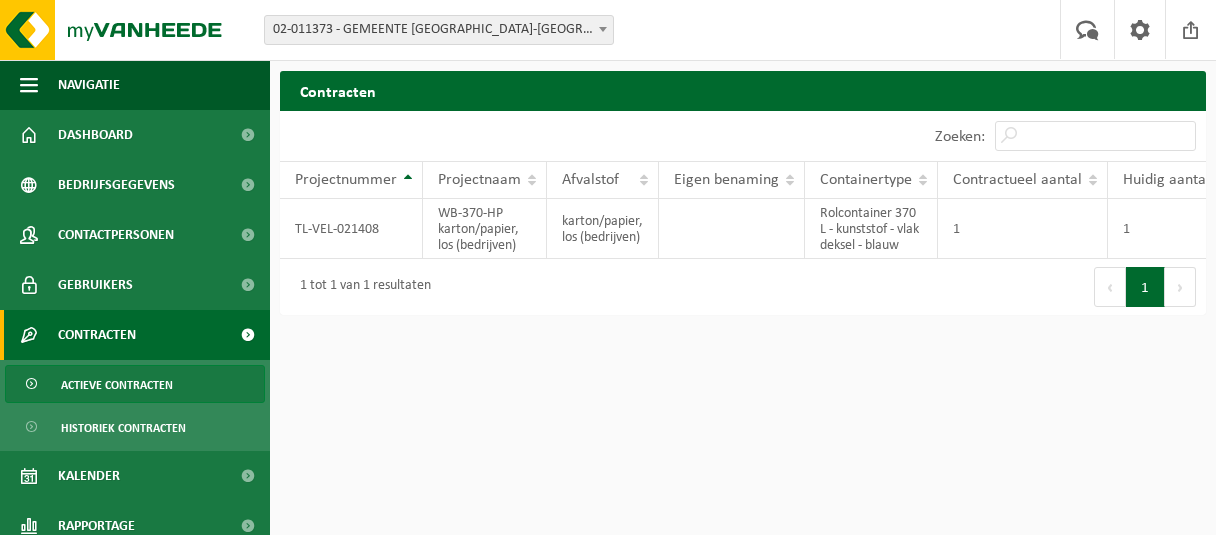 scroll, scrollTop: 0, scrollLeft: 0, axis: both 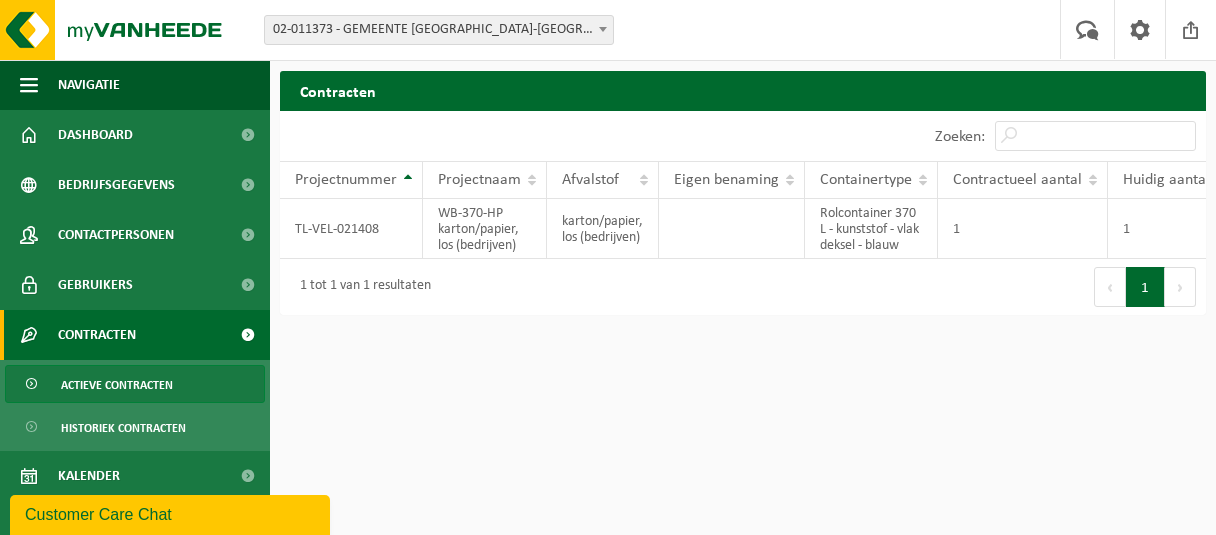 click at bounding box center [247, 335] 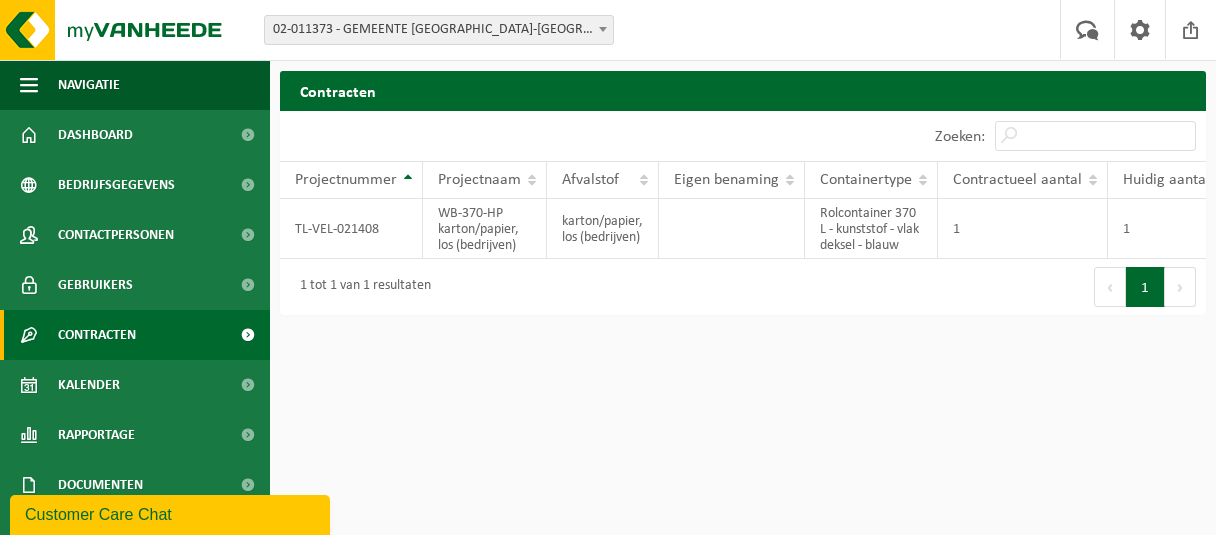 click at bounding box center [247, 335] 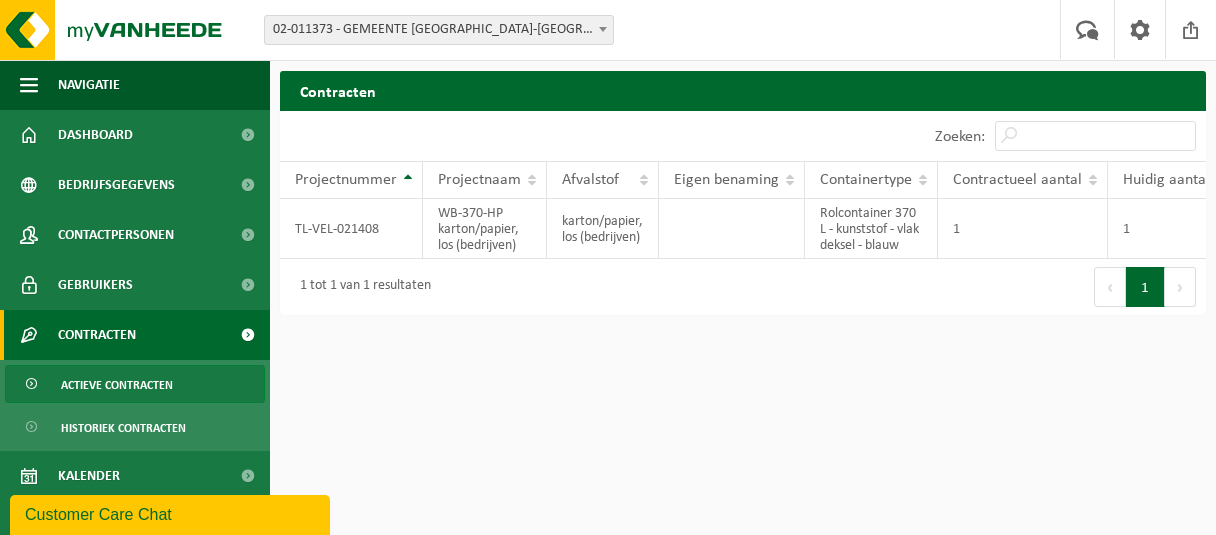 click at bounding box center [247, 335] 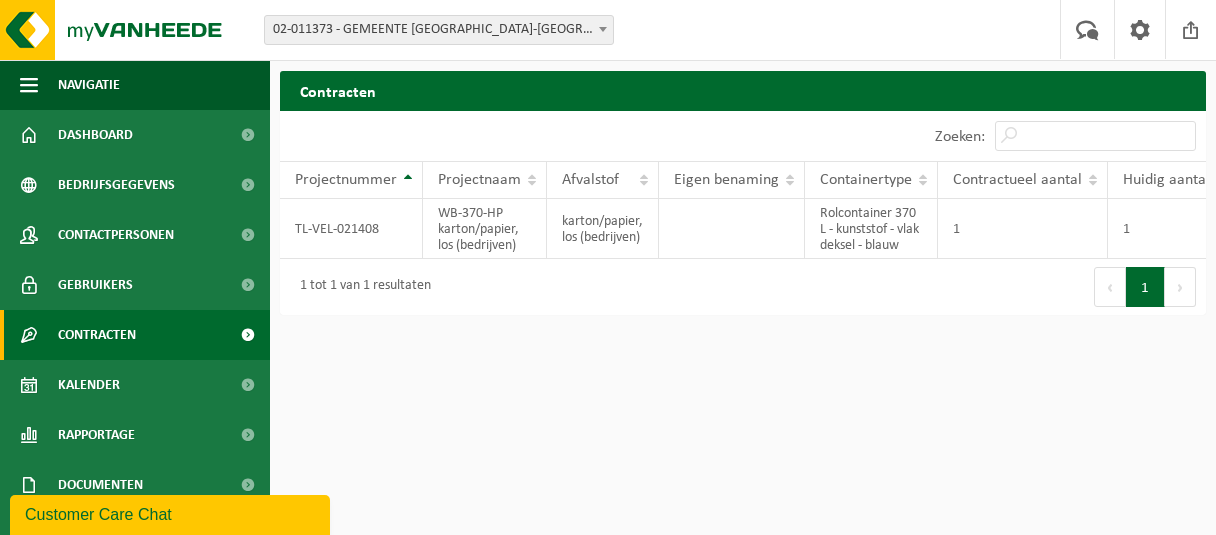 click at bounding box center [247, 335] 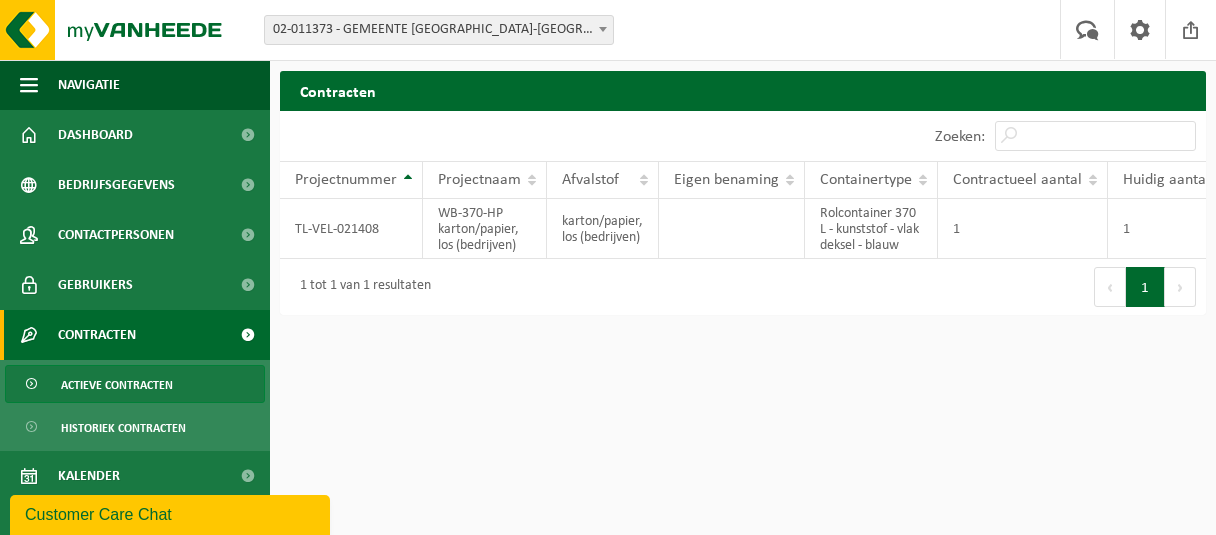scroll, scrollTop: 167, scrollLeft: 0, axis: vertical 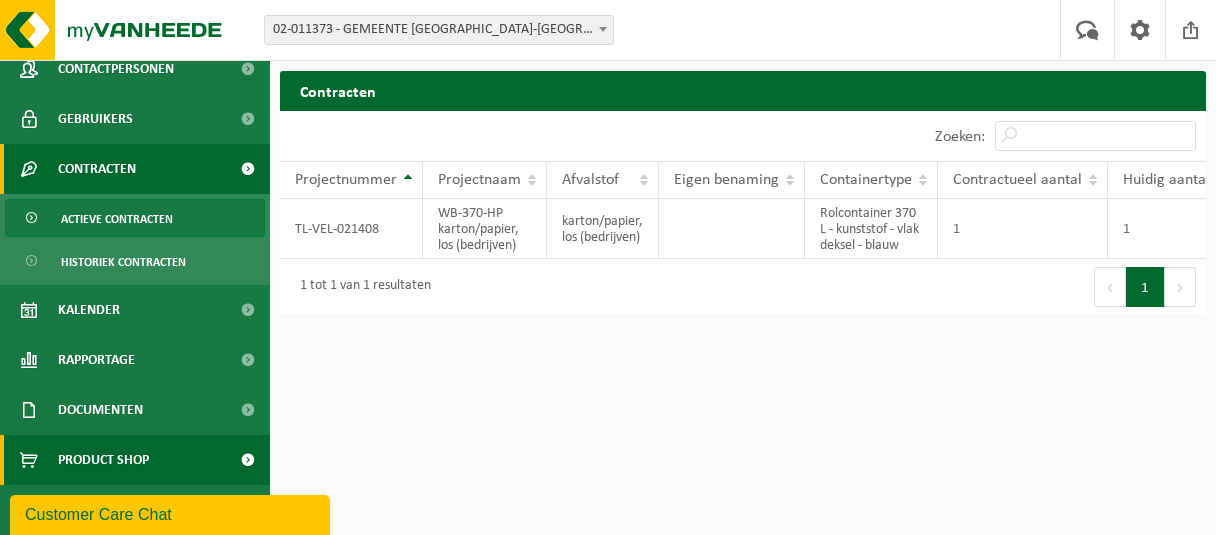 click at bounding box center [247, 460] 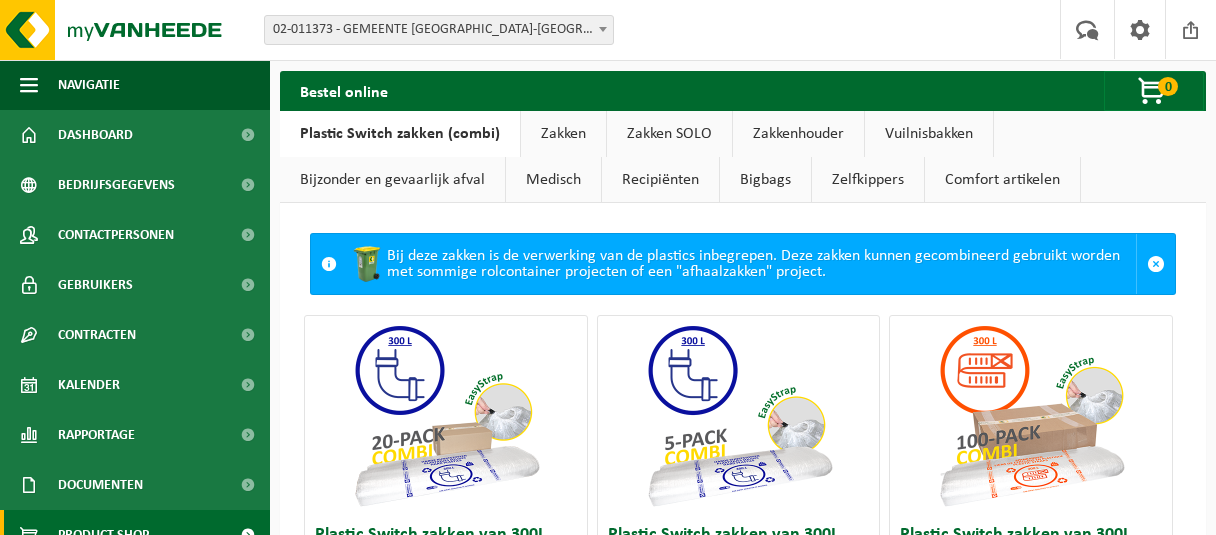 scroll, scrollTop: 0, scrollLeft: 0, axis: both 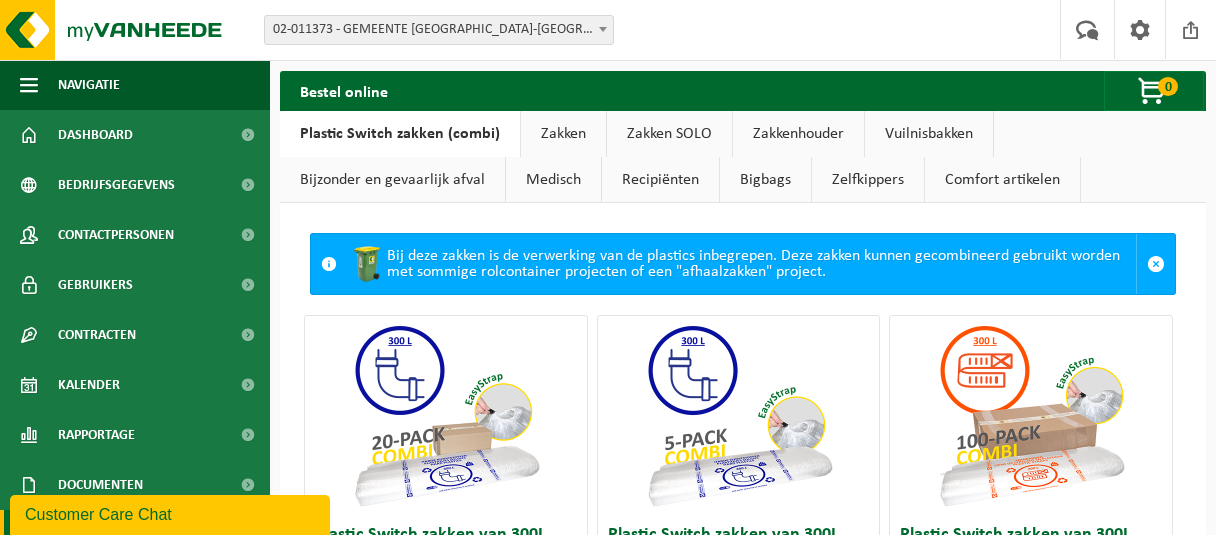 click on "Vuilnisbakken" at bounding box center [929, 134] 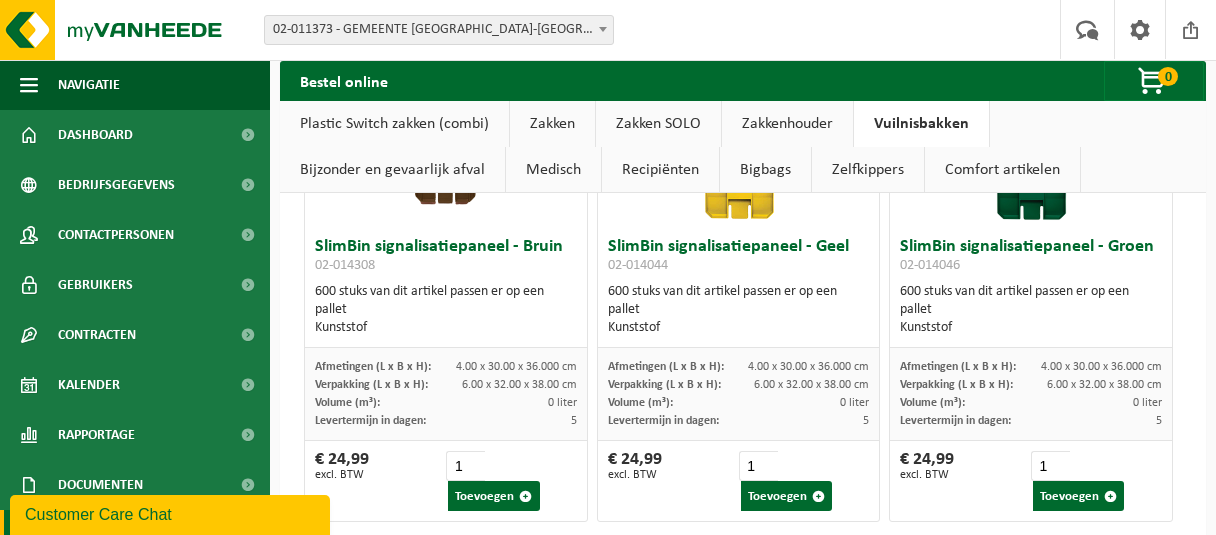scroll, scrollTop: 4256, scrollLeft: 0, axis: vertical 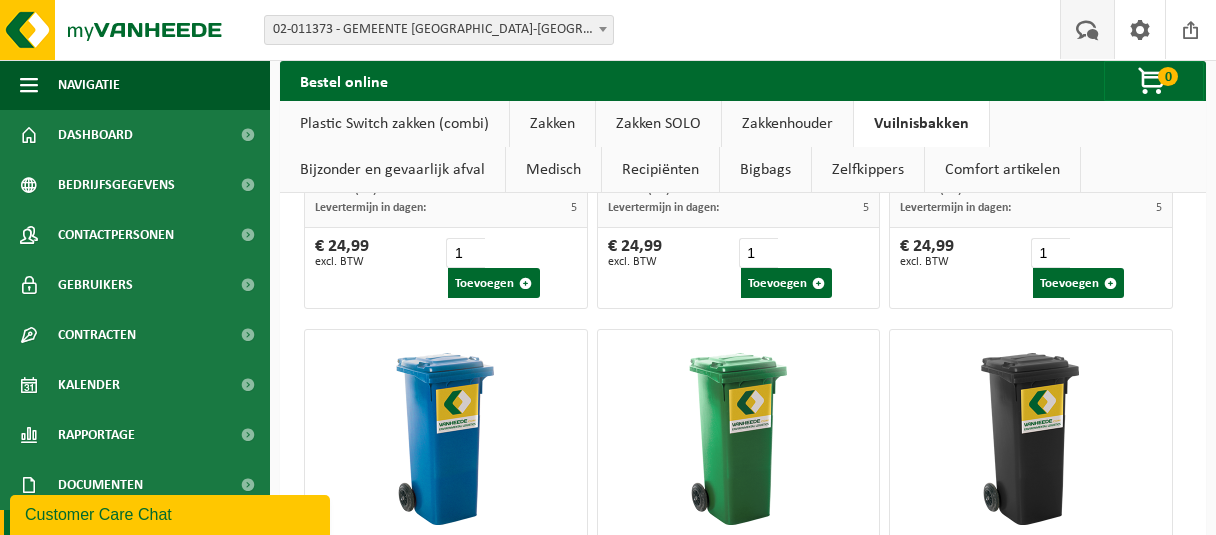 click at bounding box center [1087, 29] 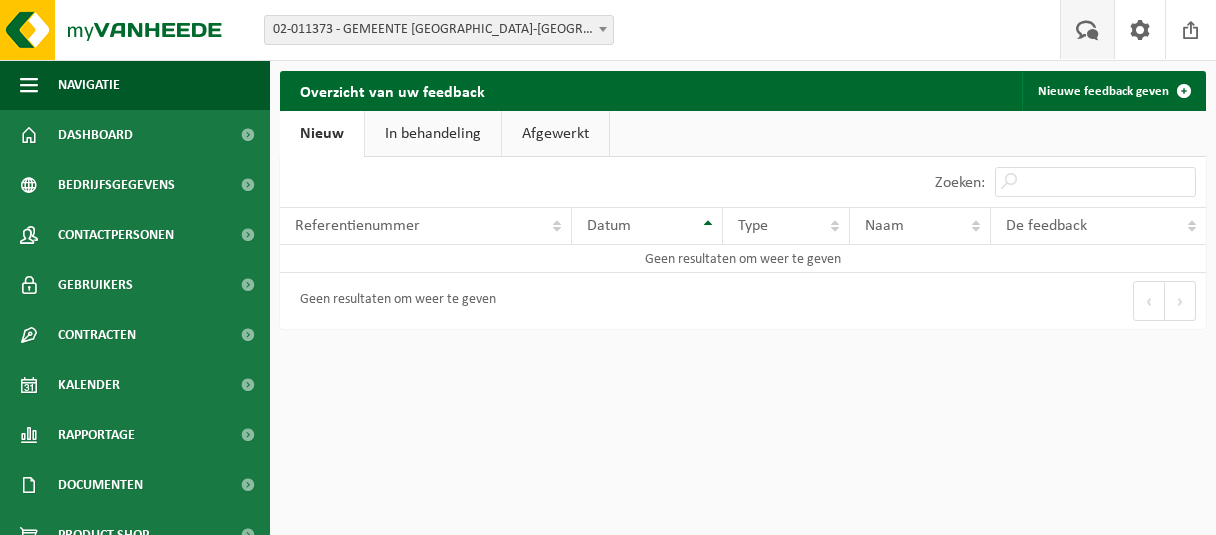 scroll, scrollTop: 0, scrollLeft: 0, axis: both 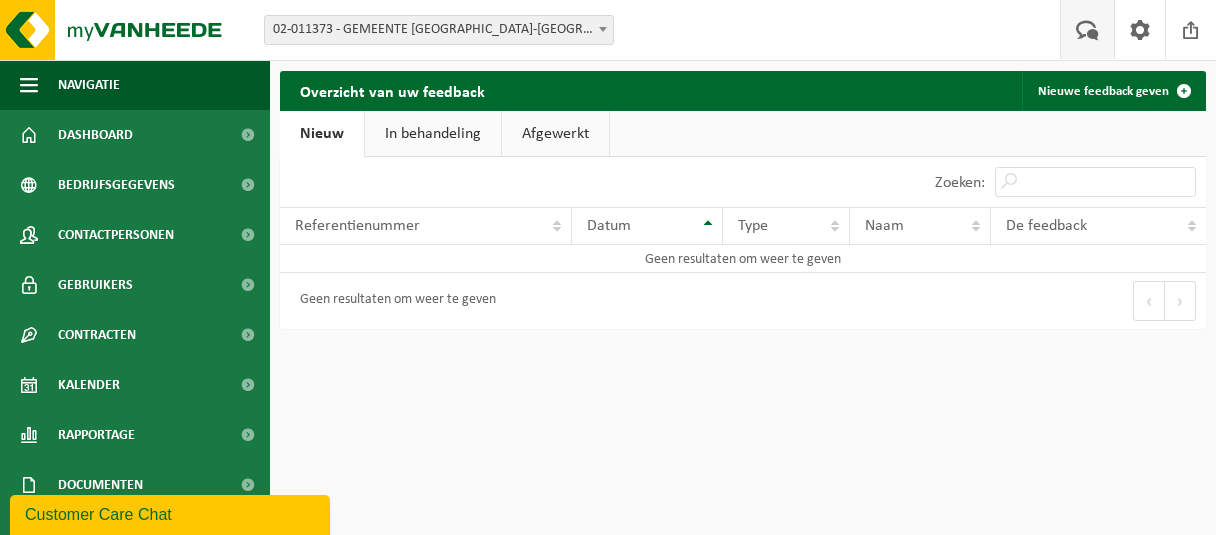 click on "In behandeling" at bounding box center (433, 134) 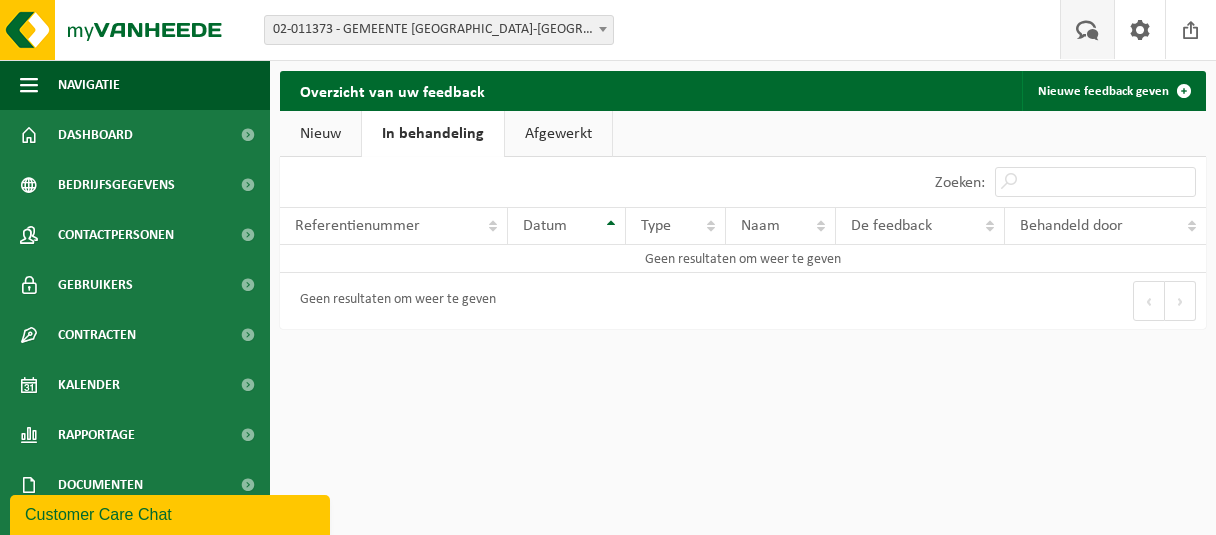 click on "Afgewerkt" at bounding box center (558, 134) 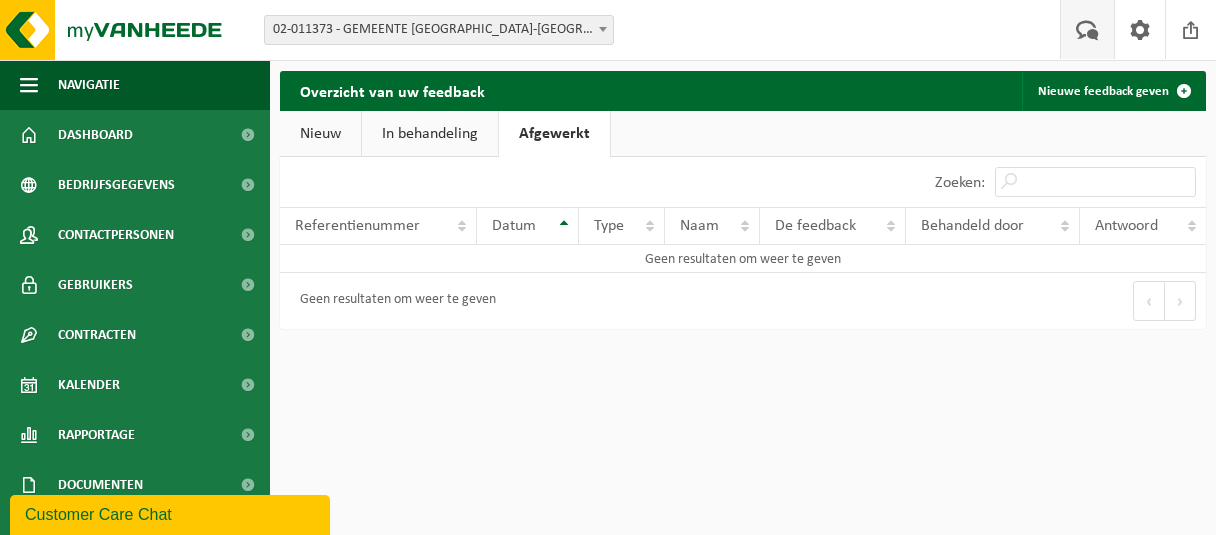 click on "Nieuw" at bounding box center [320, 134] 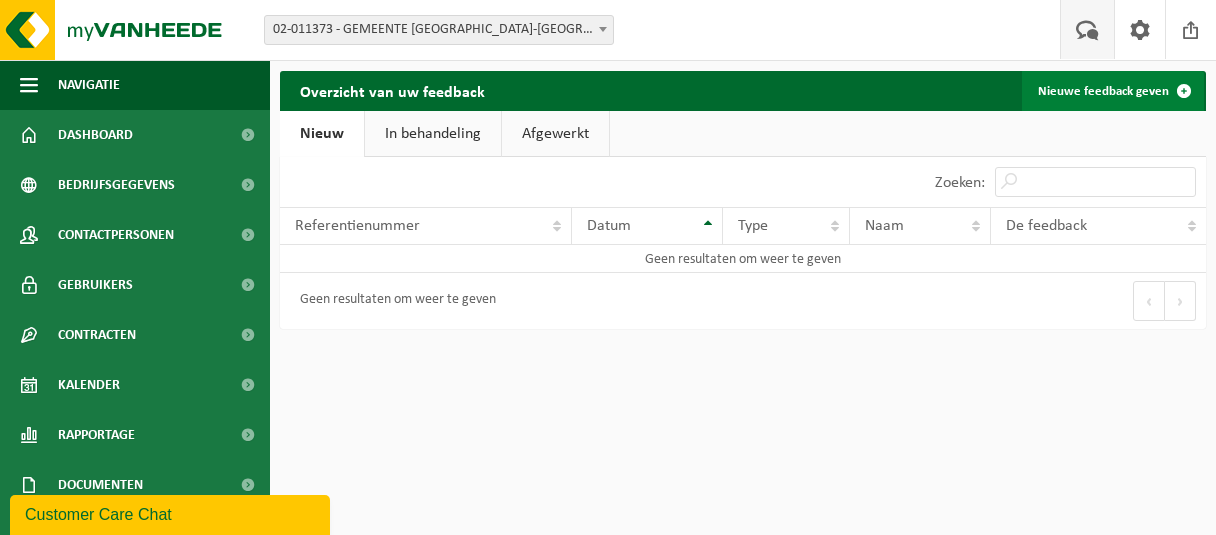 click at bounding box center (1184, 91) 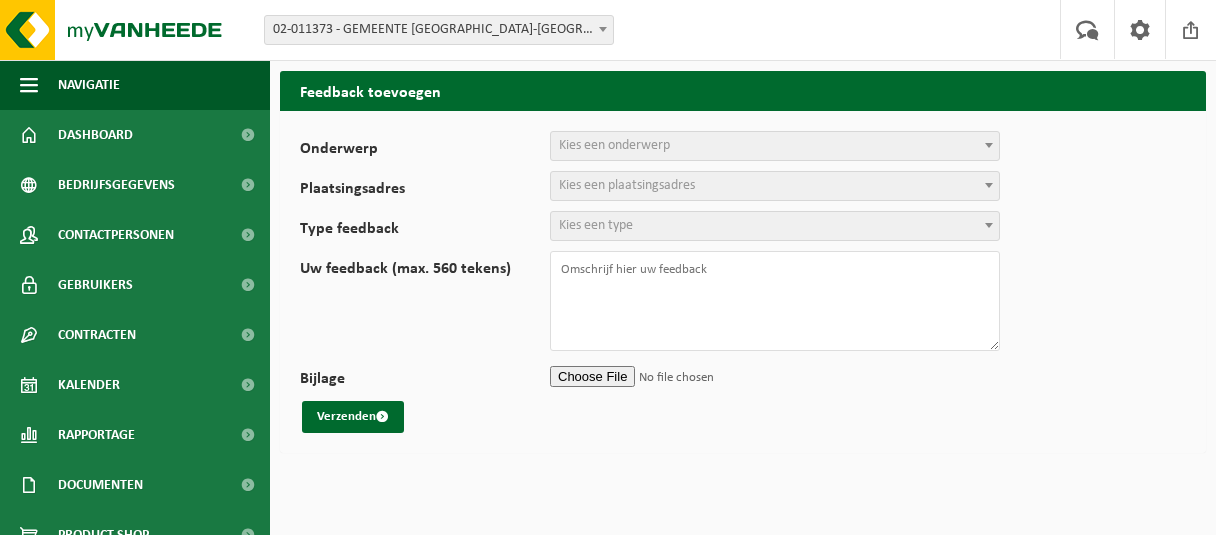 scroll, scrollTop: 0, scrollLeft: 0, axis: both 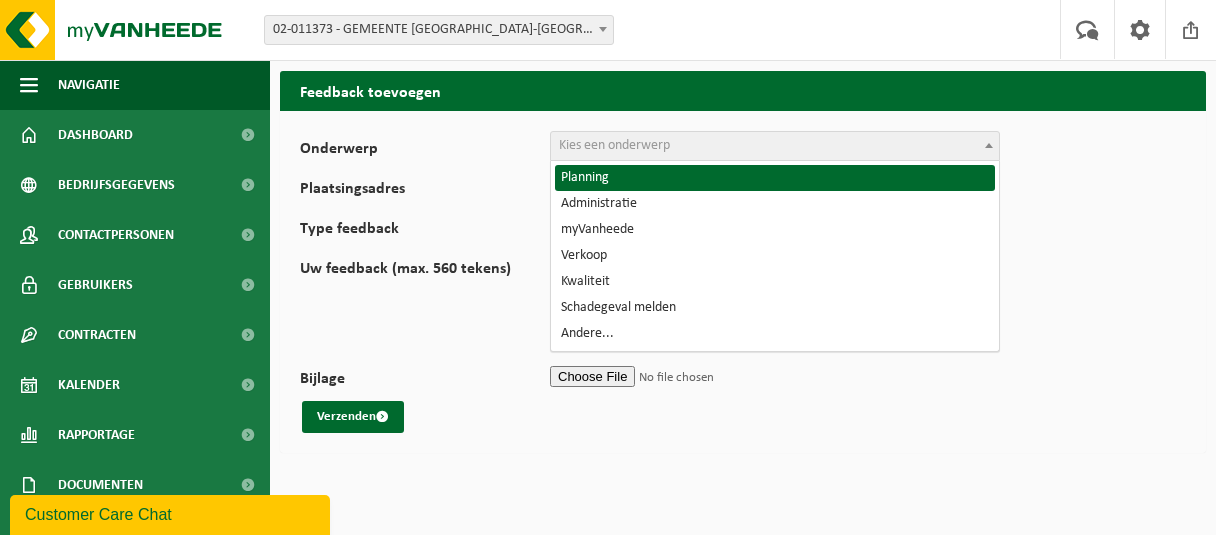 click on "Kies een onderwerp" at bounding box center (614, 145) 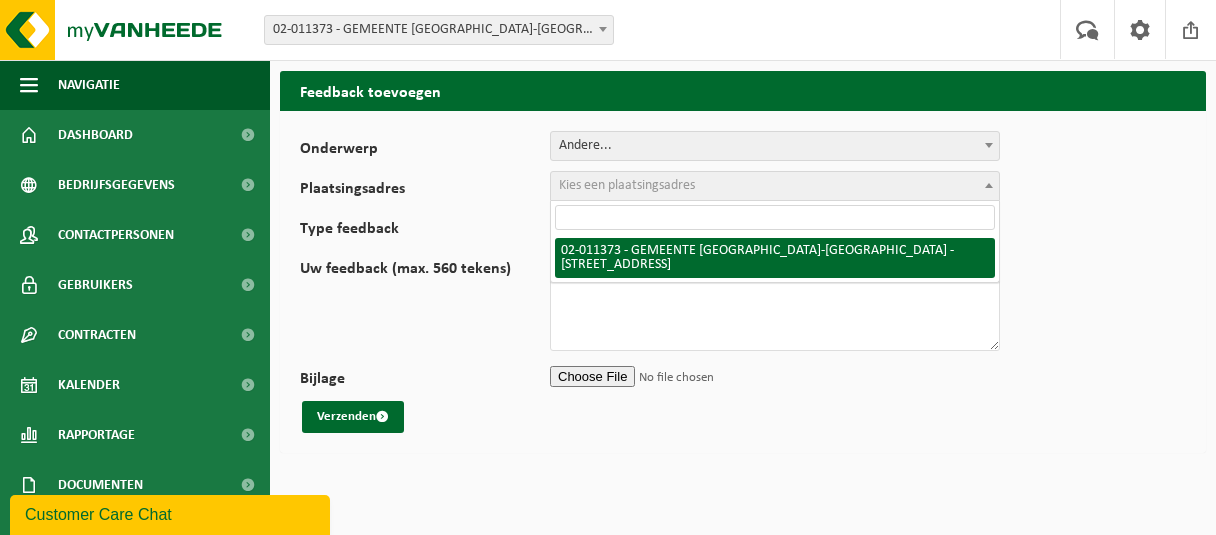 click on "Kies een plaatsingsadres" at bounding box center [627, 185] 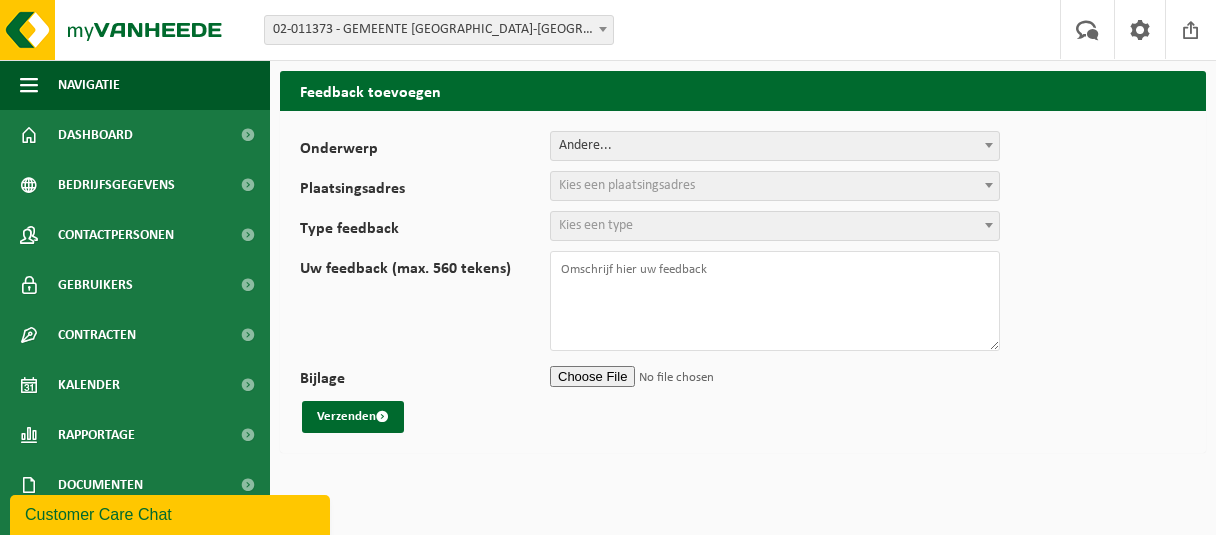 click on "Kies een plaatsingsadres" at bounding box center [627, 185] 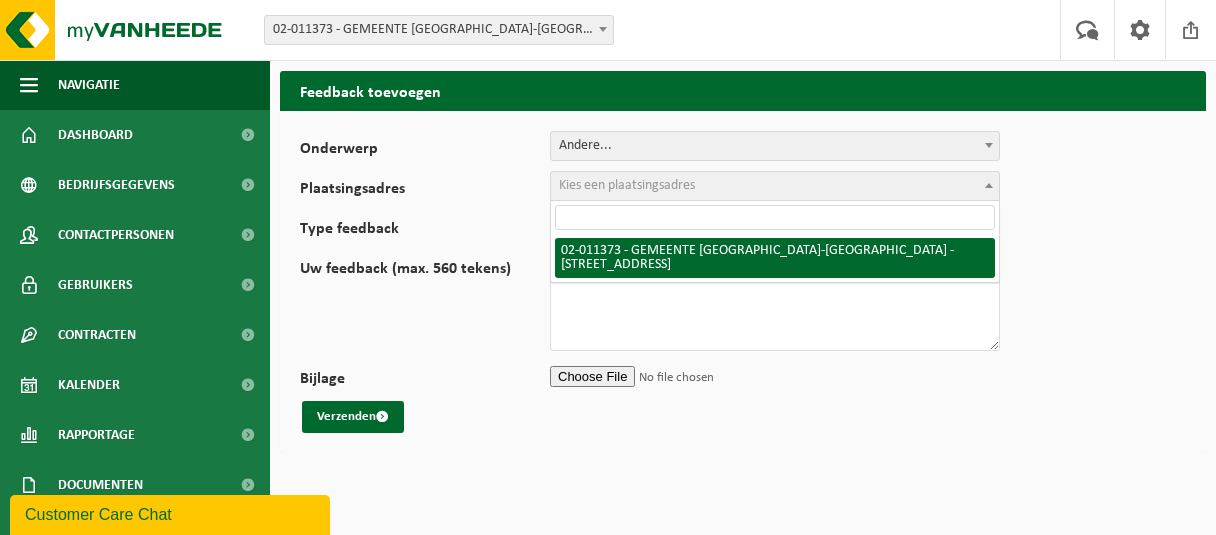 click on "Kies een plaatsingsadres" at bounding box center (627, 185) 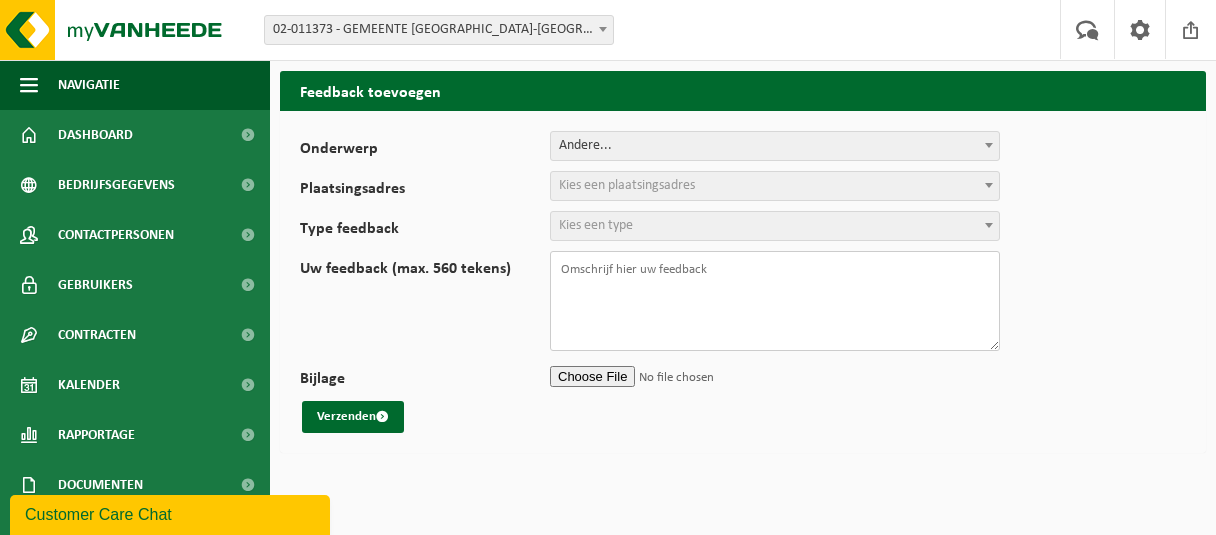 click on "Uw feedback (max. 560 tekens)" at bounding box center (775, 301) 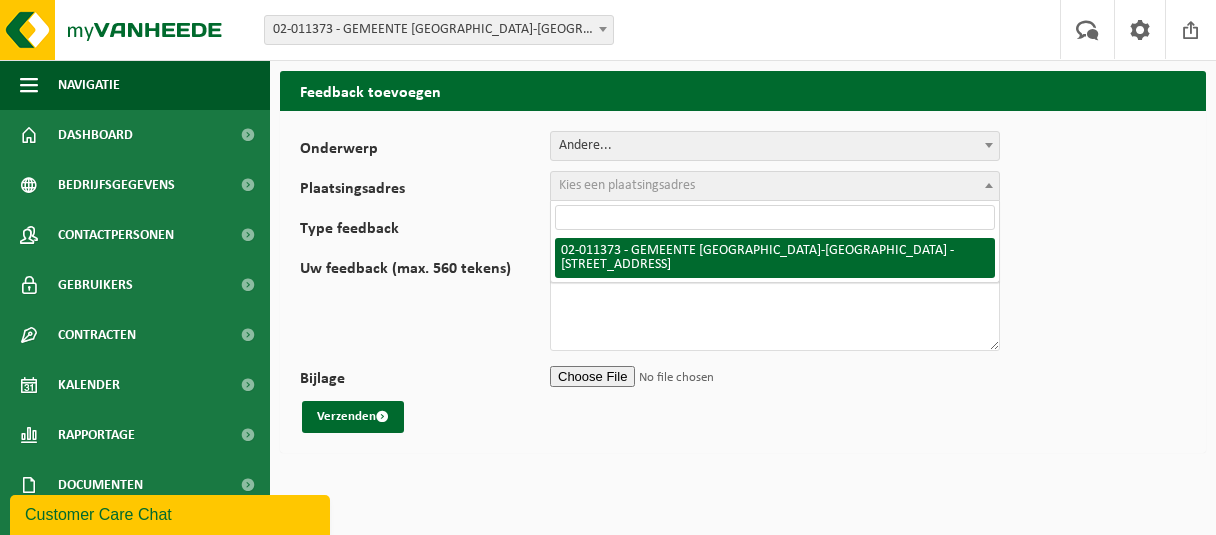 click at bounding box center [989, 185] 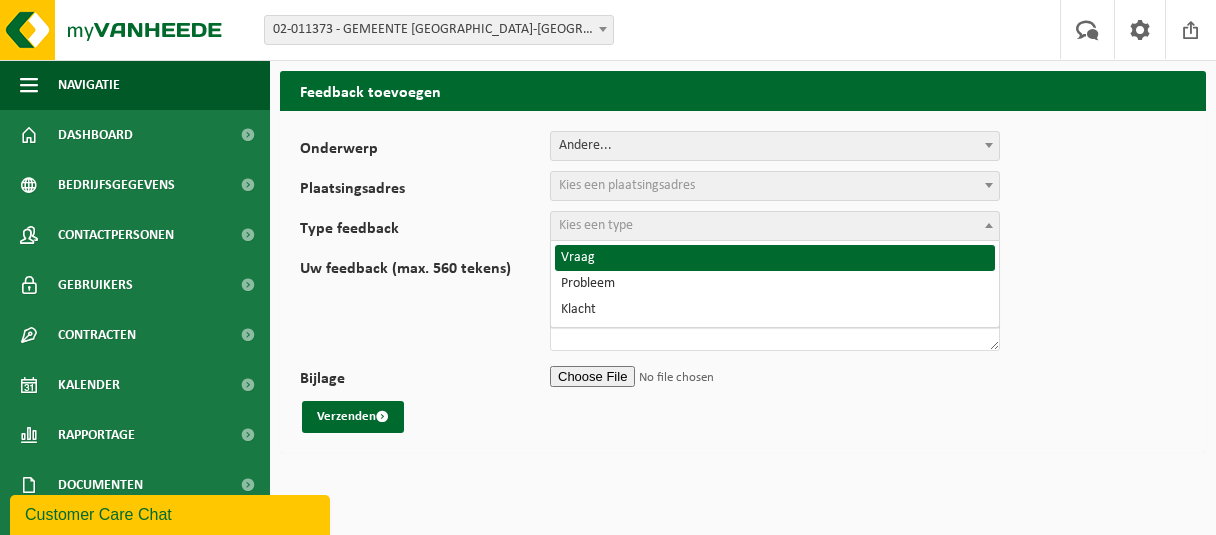 click at bounding box center (989, 225) 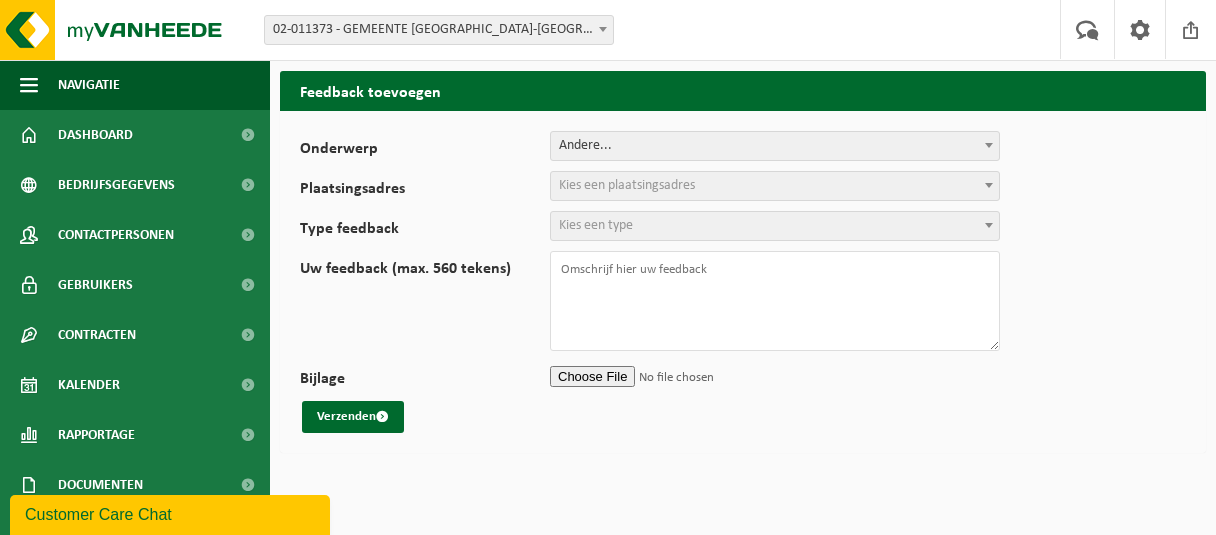 click at bounding box center [989, 225] 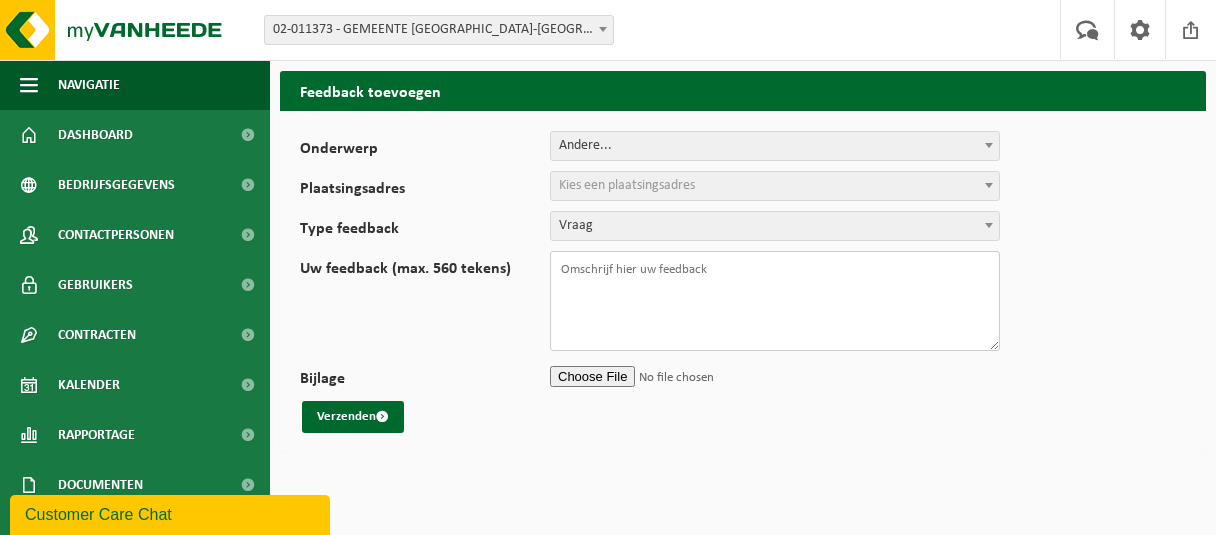 click on "Uw feedback (max. 560 tekens)" at bounding box center [775, 301] 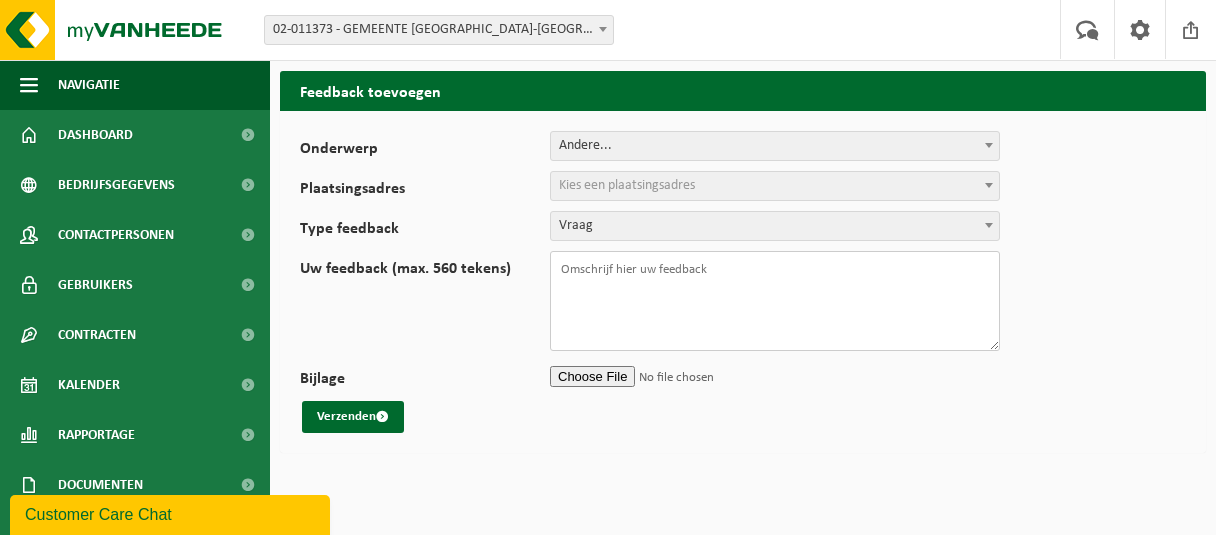 paste on "Beste
Momenteel heeft onze gemeente reeds een aantal lopende abonnementen voor rolcontainers voor de ophaling van papier en karton.
Voor de nieuwe locatie Pit en Boon in de Lode de Boningestraat 22, willen wij ook een rolcontainer voor papier en karton plaatsen.
Kan ons hiervoor een prijsofferte bezorgen voor het leveren en wekelijks of 2-wekelijks ledigen van deze container?
Mvg
Conny" 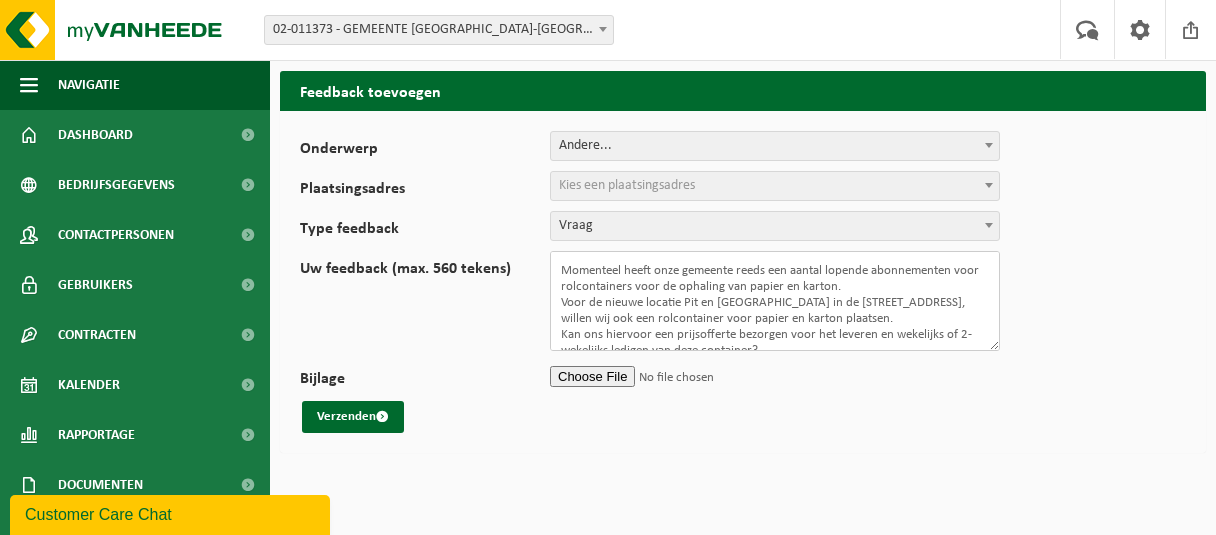 scroll, scrollTop: 0, scrollLeft: 0, axis: both 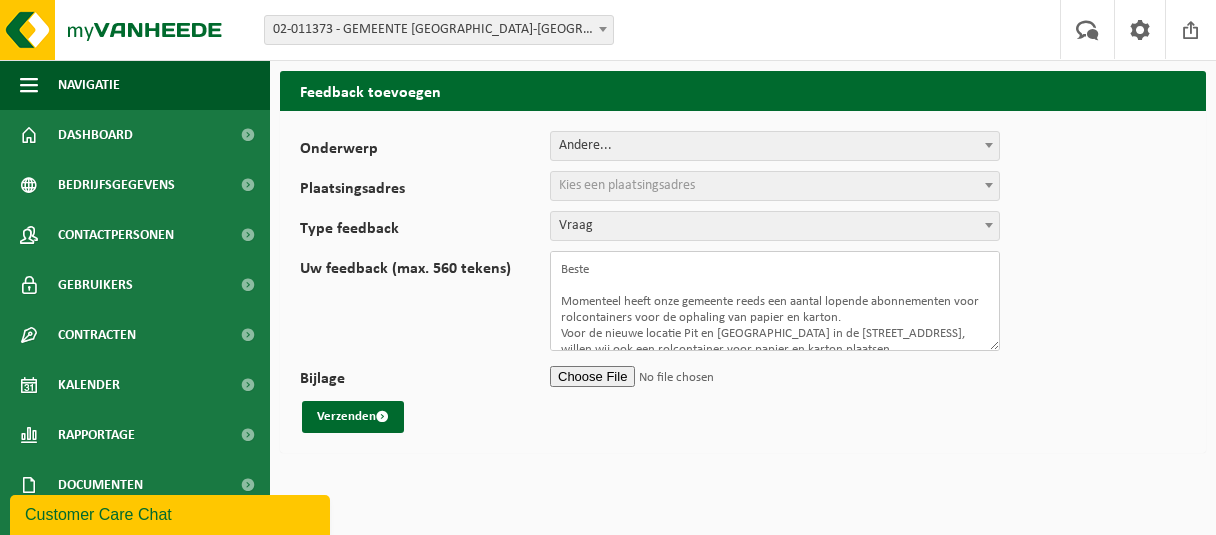click on "Beste
Momenteel heeft onze gemeente reeds een aantal lopende abonnementen voor rolcontainers voor de ophaling van papier en karton.
Voor de nieuwe locatie Pit en Boon in de Lode de Boningestraat 22, willen wij ook een rolcontainer voor papier en karton plaatsen.
Kan ons hiervoor een prijsofferte bezorgen voor het leveren en wekelijks of 2-wekelijks ledigen van deze container?
Mvg
Conny" at bounding box center [775, 301] 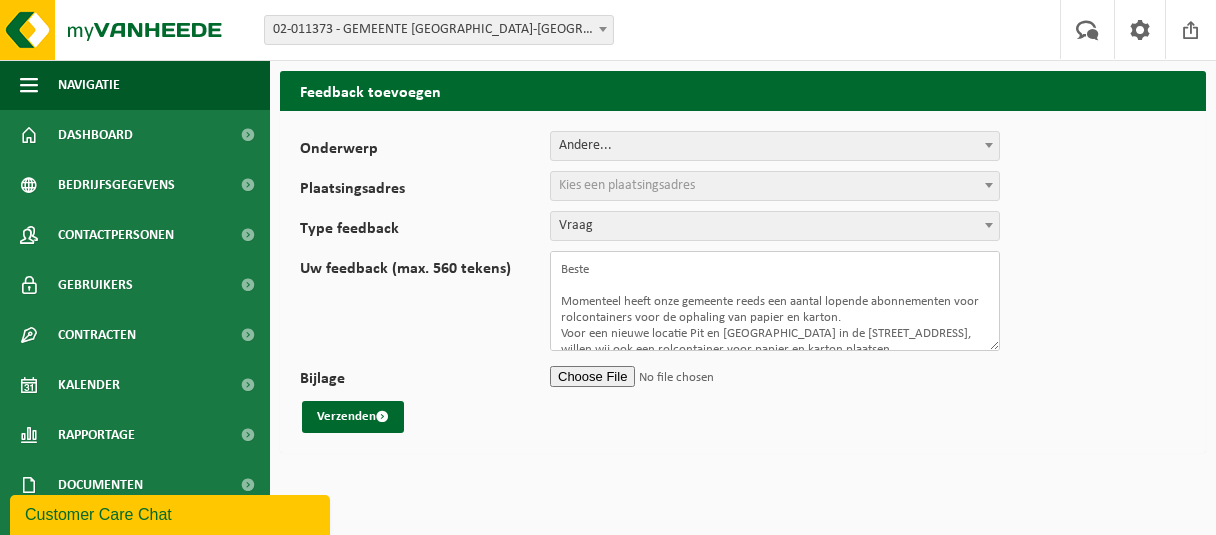 drag, startPoint x: 692, startPoint y: 339, endPoint x: 918, endPoint y: 332, distance: 226.10838 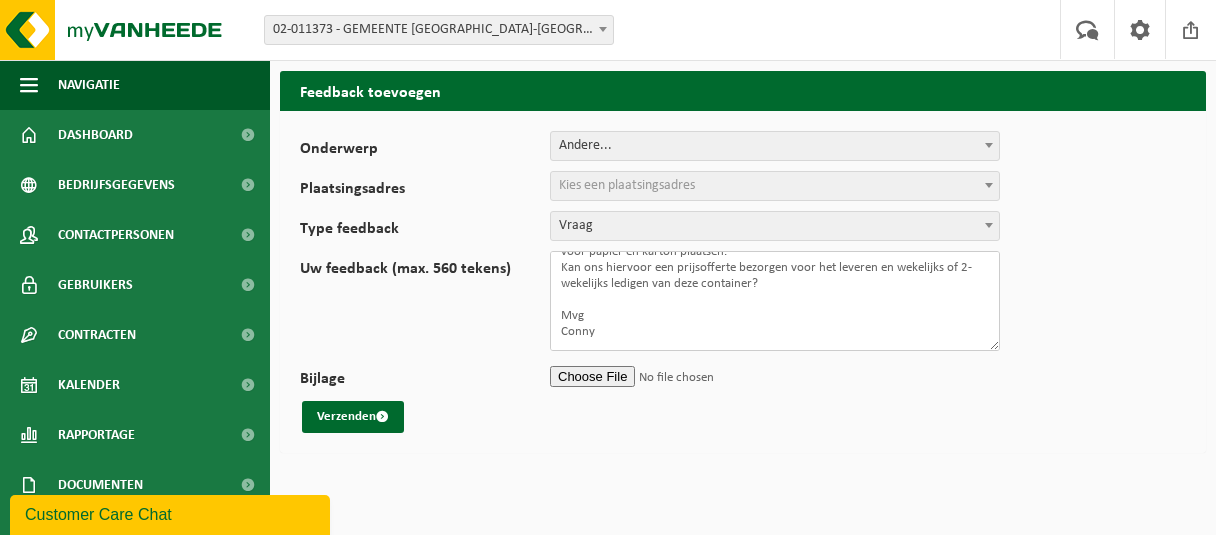 scroll, scrollTop: 0, scrollLeft: 0, axis: both 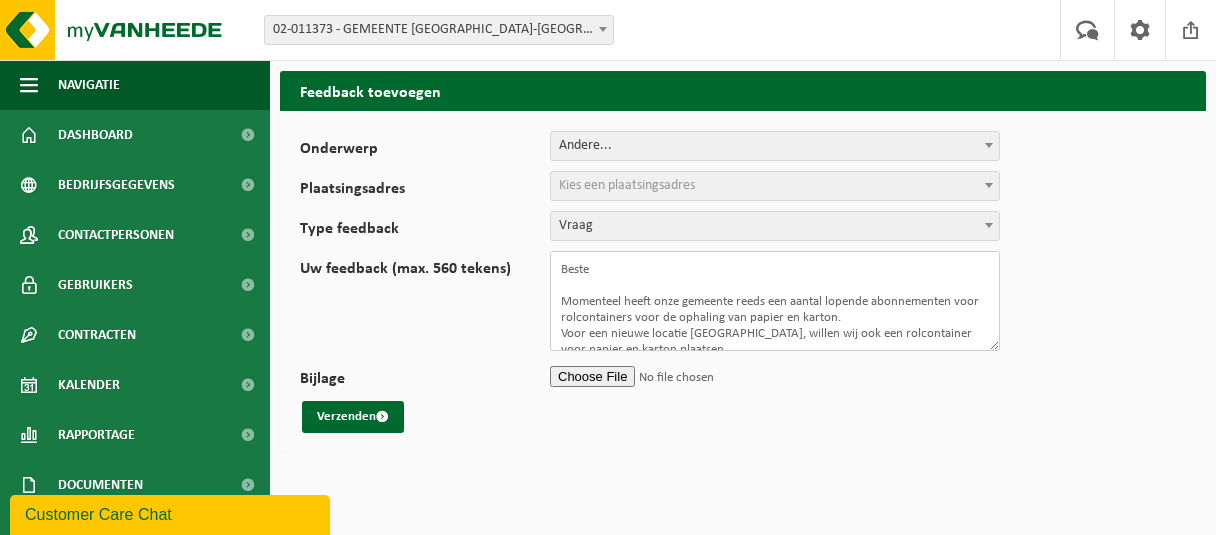 click on "Beste
Momenteel heeft onze gemeente reeds een aantal lopende abonnementen voor rolcontainers voor de ophaling van papier en karton.
Voor een nieuwe locatie Porseleinhallen, willen wij ook een rolcontainer voor papier en karton plaatsen.
Kan ons hiervoor een prijsofferte bezorgen voor het leveren en wekelijks of 2-wekelijks ledigen van deze container?
Mvg
Conny" at bounding box center (775, 301) 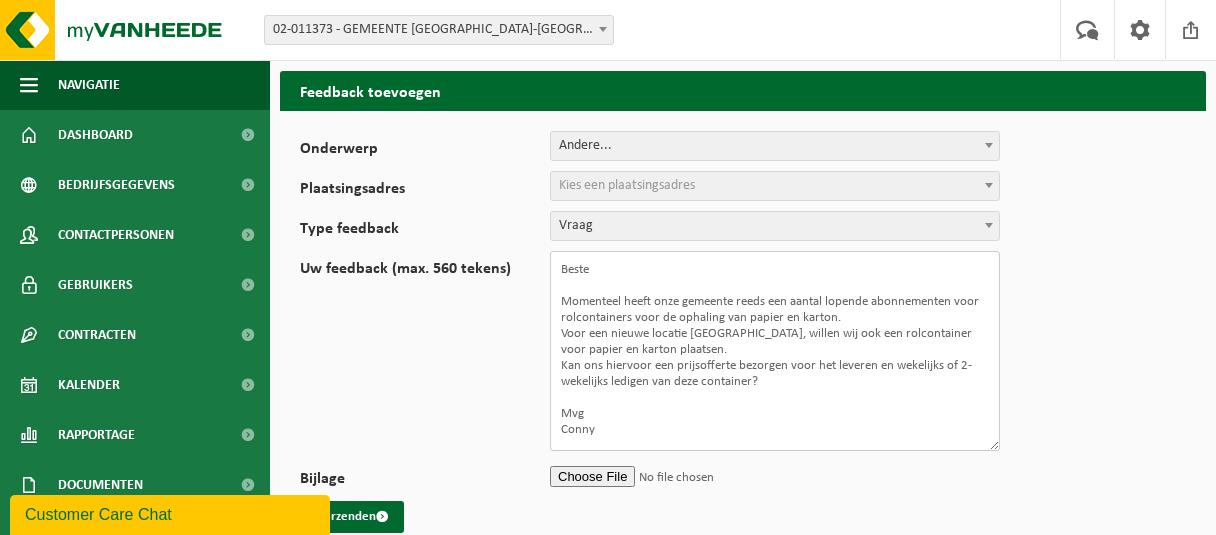 drag, startPoint x: 997, startPoint y: 348, endPoint x: 1012, endPoint y: 495, distance: 147.76332 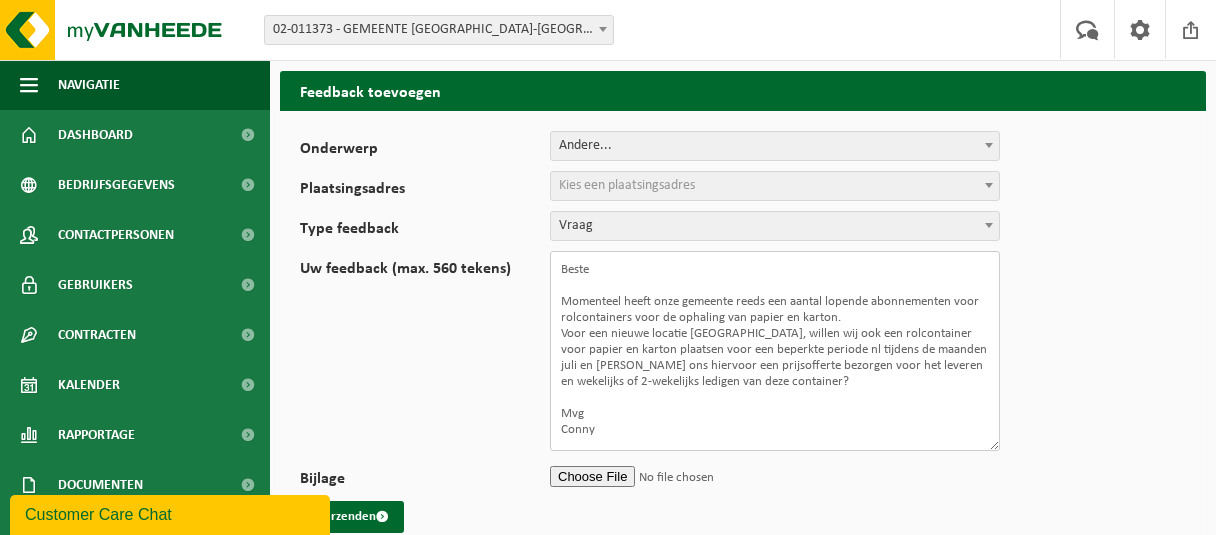 drag, startPoint x: 628, startPoint y: 444, endPoint x: 554, endPoint y: 267, distance: 191.8463 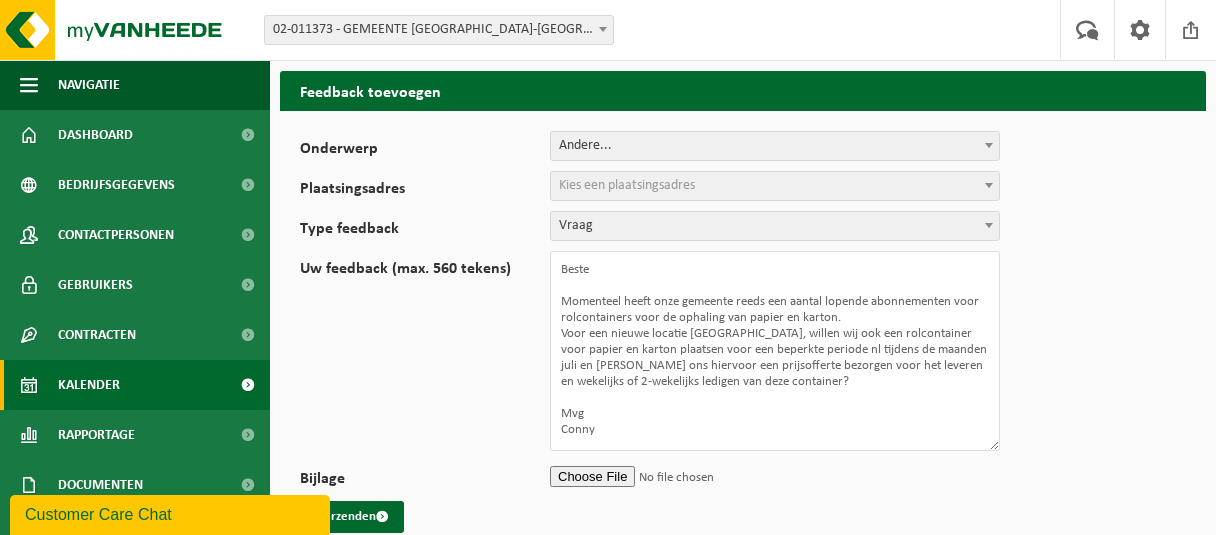 click on "Kalender" at bounding box center (135, 385) 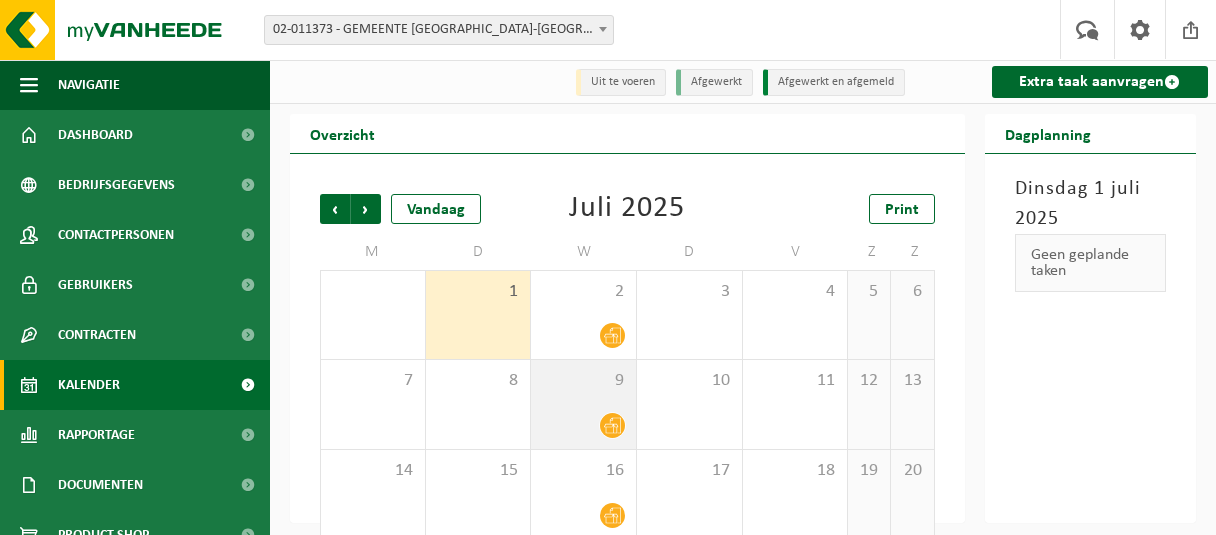 scroll, scrollTop: 0, scrollLeft: 0, axis: both 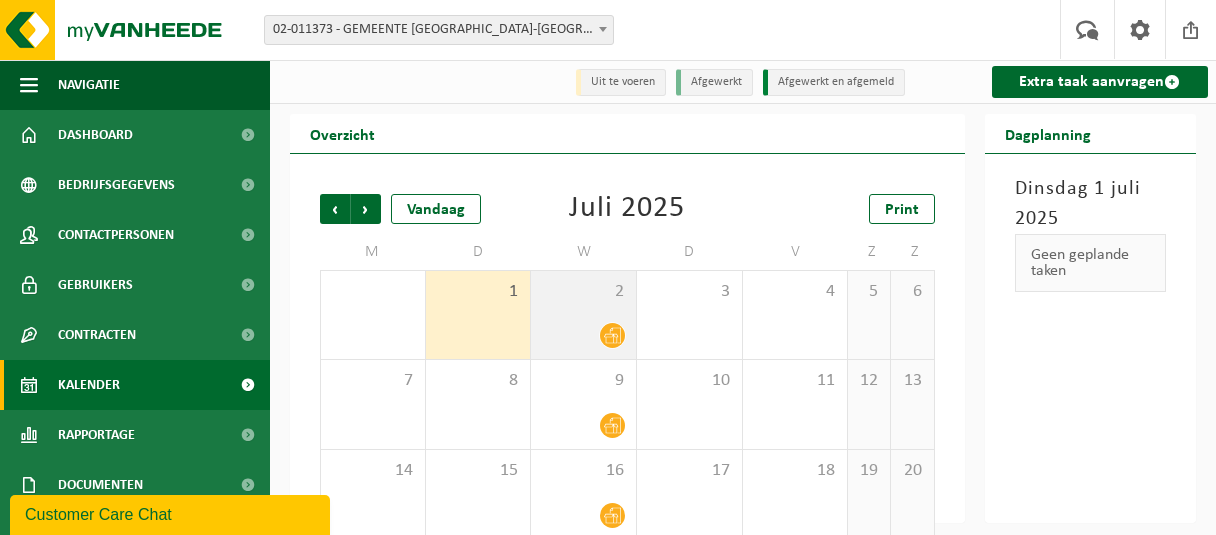click at bounding box center [583, 335] 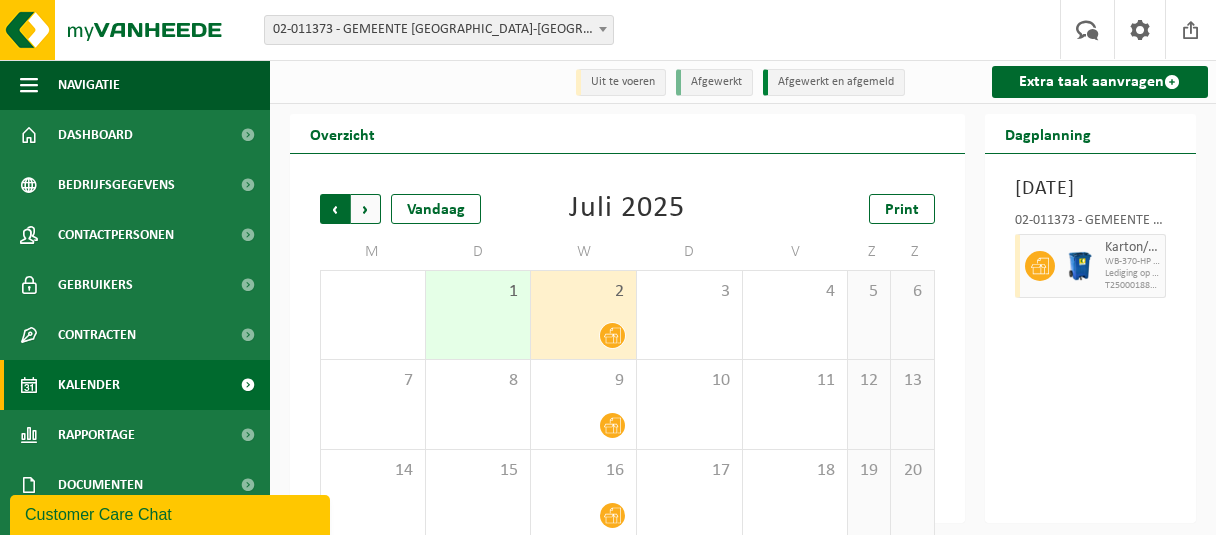 click on "Volgende" at bounding box center (366, 209) 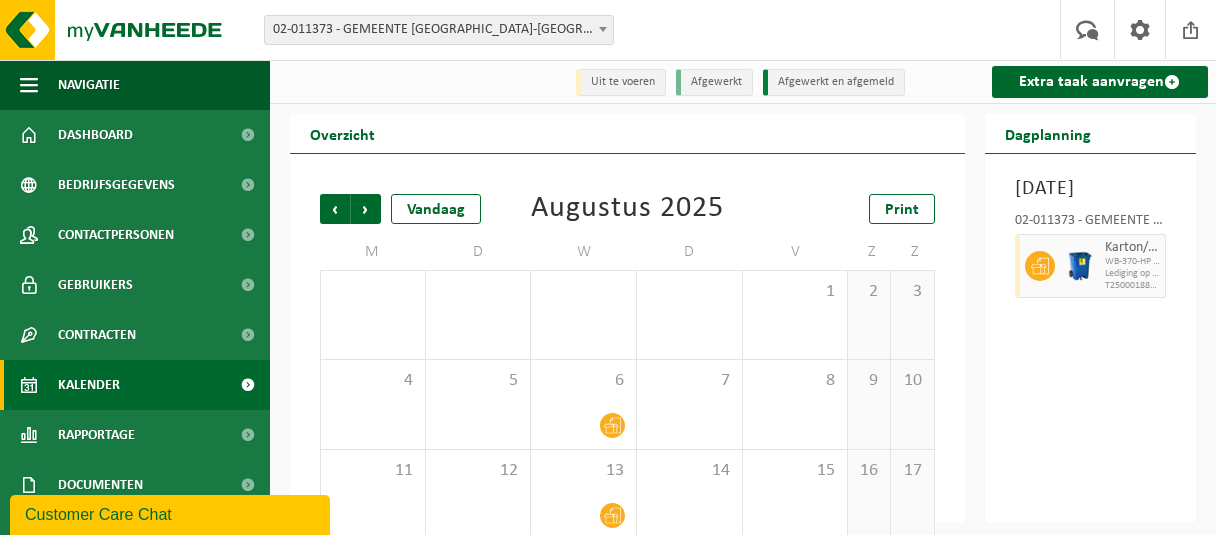 click on "Volgende" at bounding box center (366, 209) 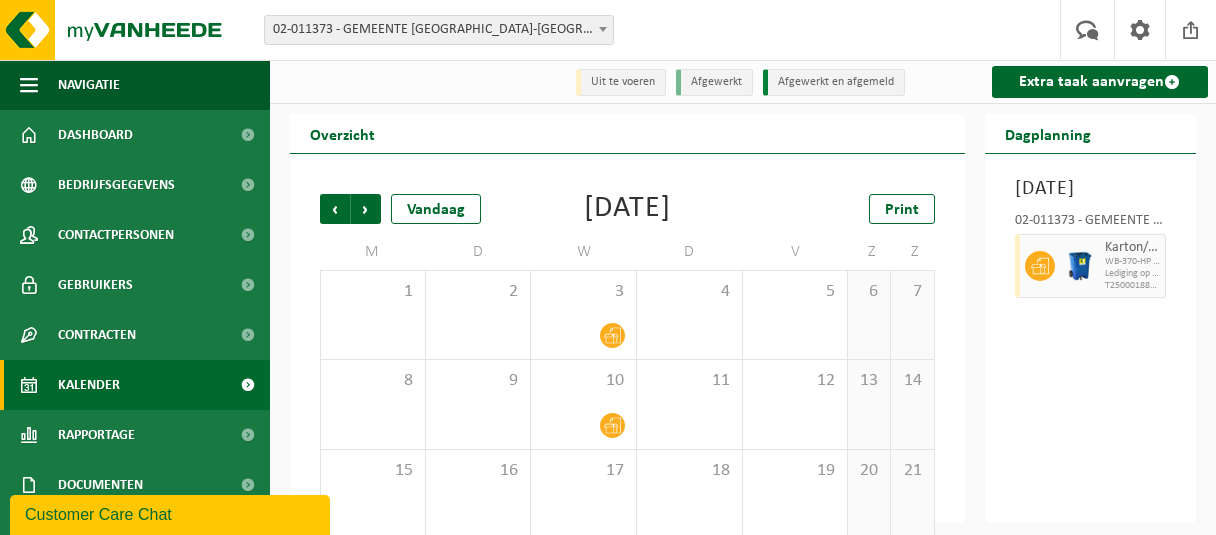 click on "Volgende" at bounding box center [366, 209] 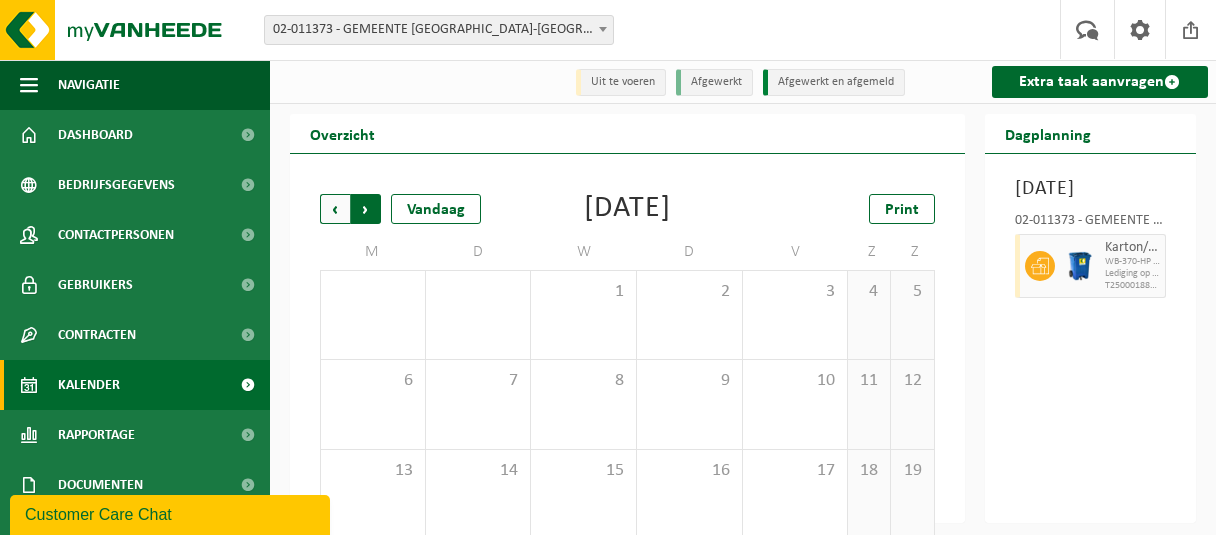 click on "Vorige" at bounding box center (335, 209) 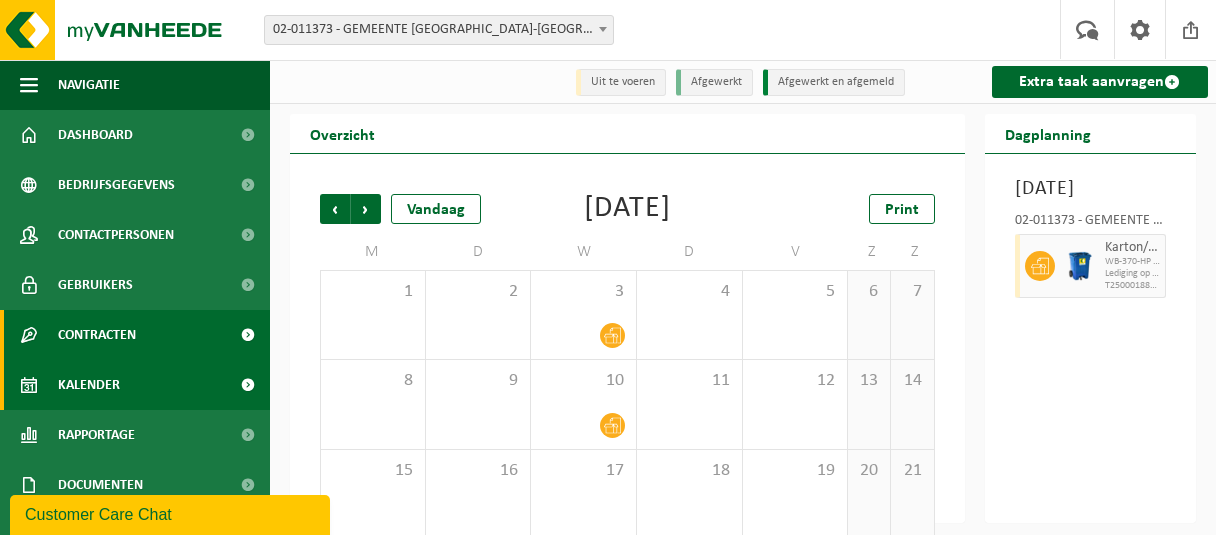 click on "Contracten" at bounding box center [97, 335] 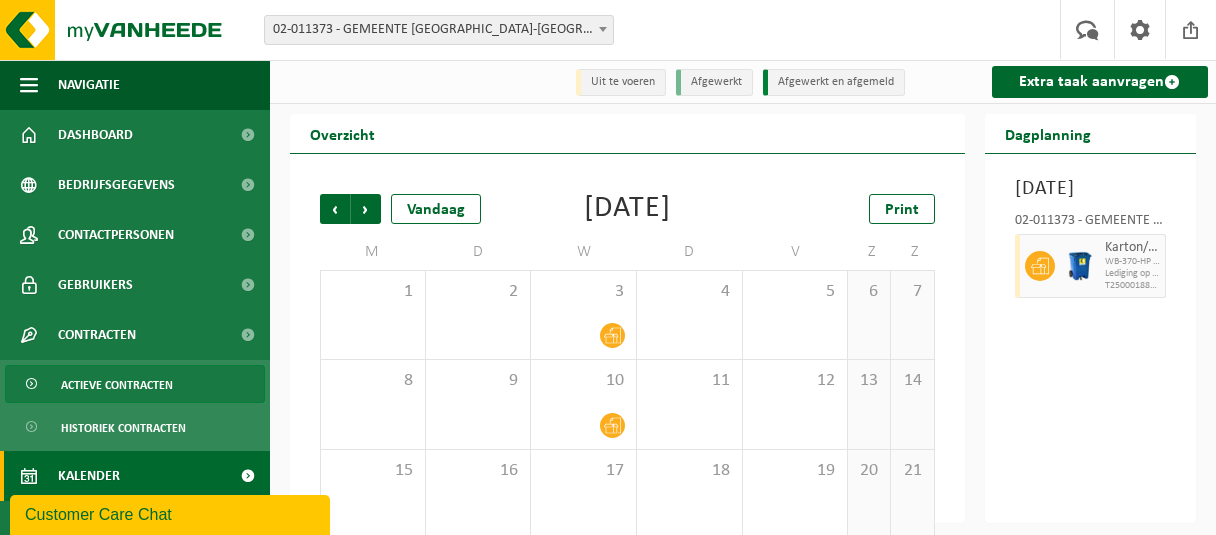 click on "Actieve contracten" at bounding box center [117, 385] 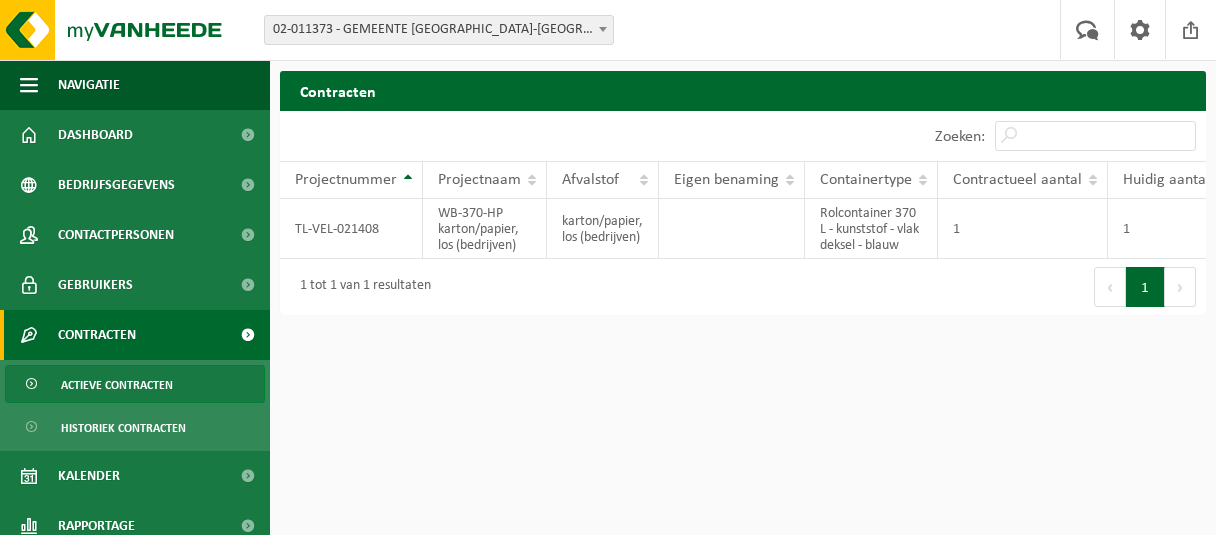 scroll, scrollTop: 0, scrollLeft: 0, axis: both 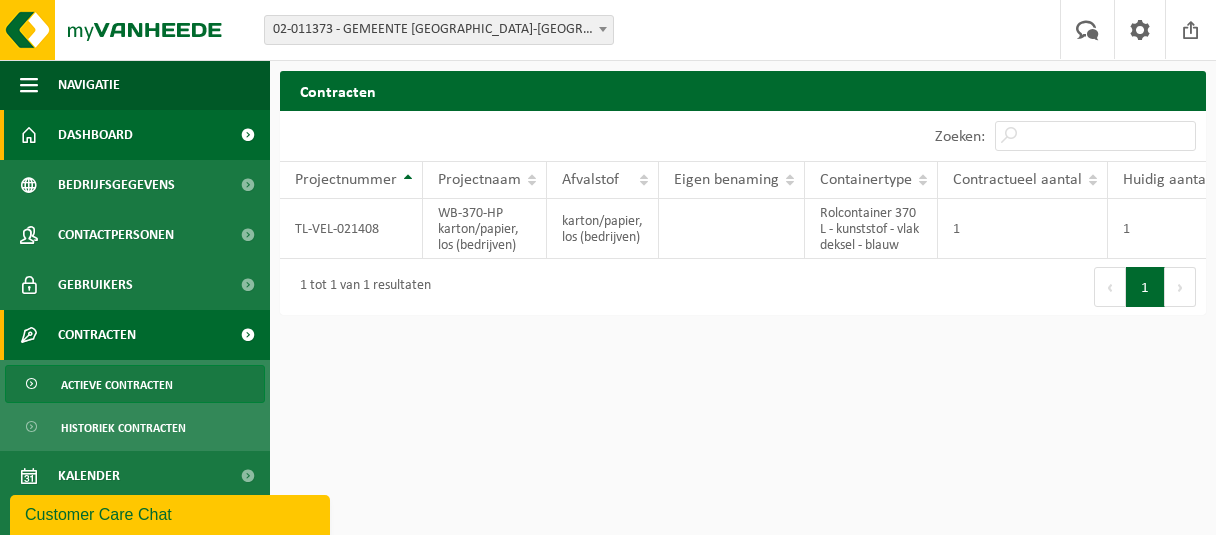 click on "Dashboard" at bounding box center [95, 135] 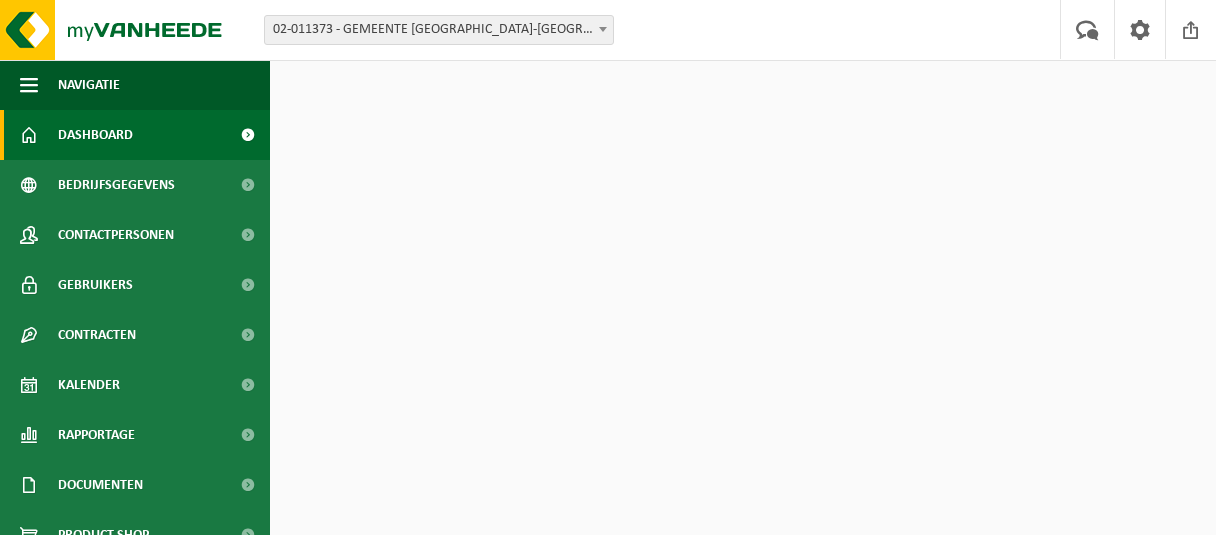 scroll, scrollTop: 0, scrollLeft: 0, axis: both 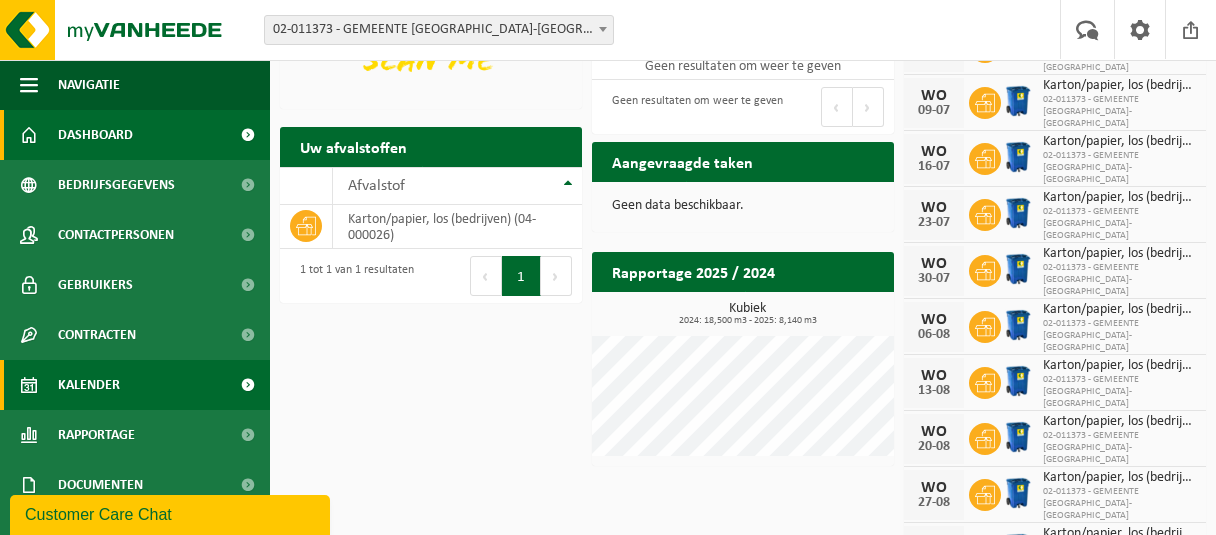 click on "Kalender" at bounding box center (89, 385) 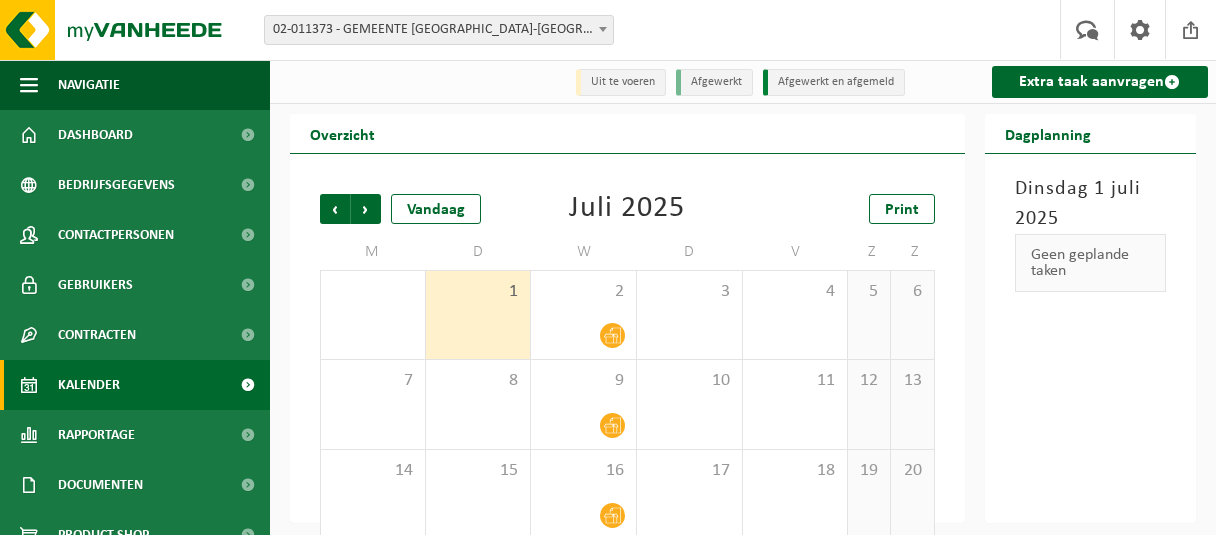scroll, scrollTop: 0, scrollLeft: 0, axis: both 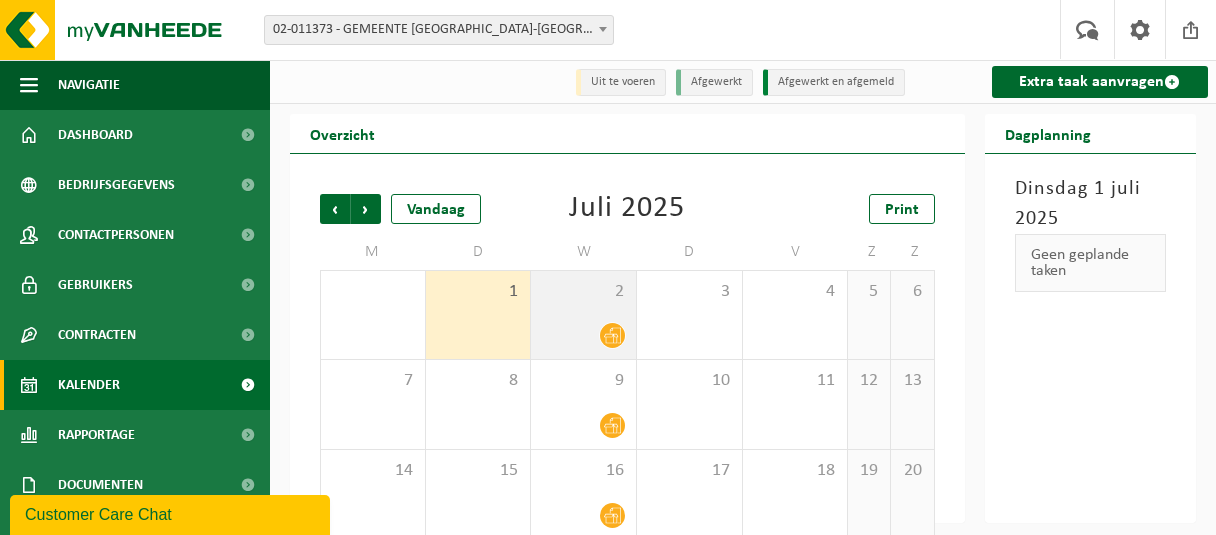 click on "2" at bounding box center [583, 315] 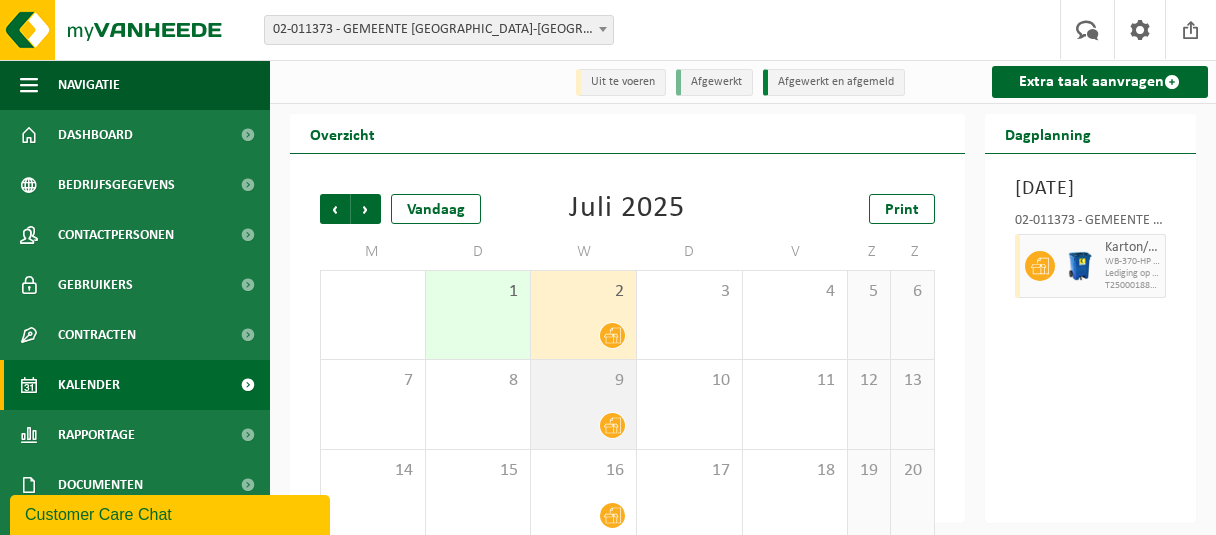click on "9" at bounding box center [583, 404] 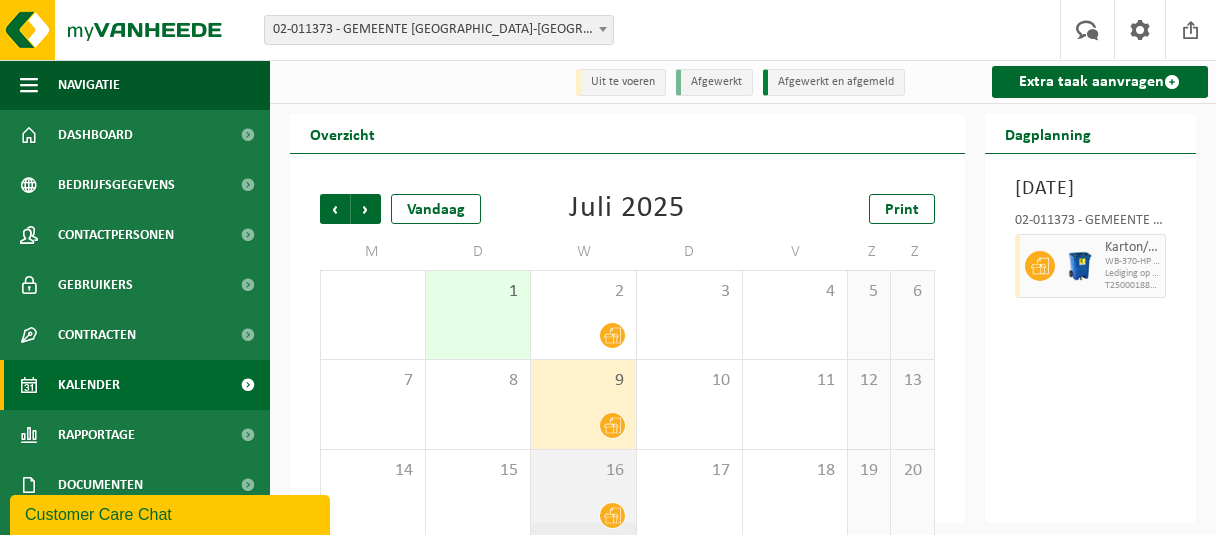 click on "16" at bounding box center (583, 471) 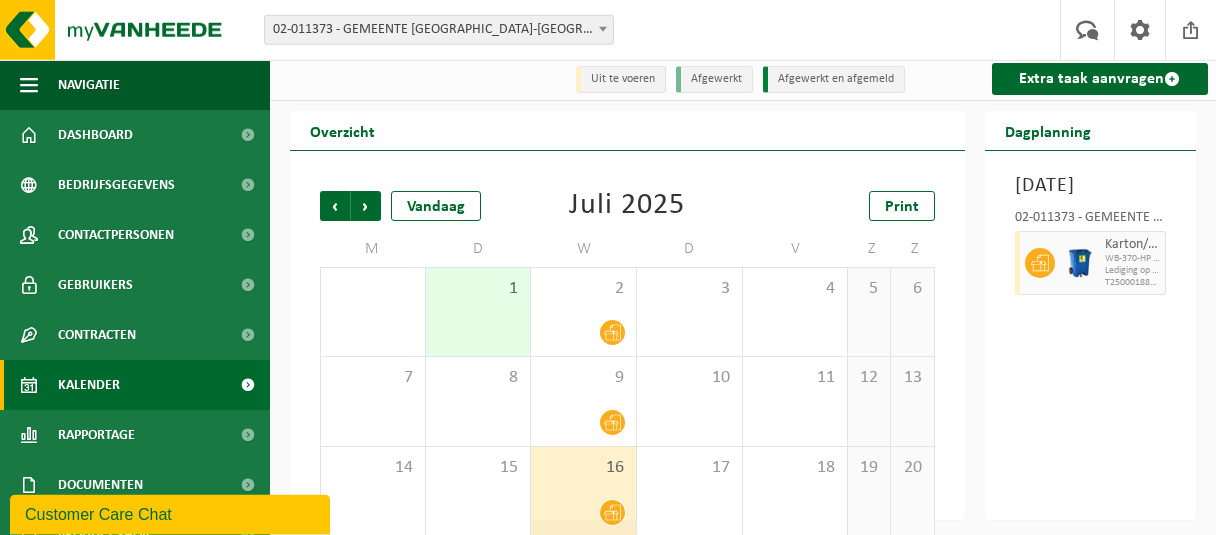 scroll, scrollTop: 0, scrollLeft: 0, axis: both 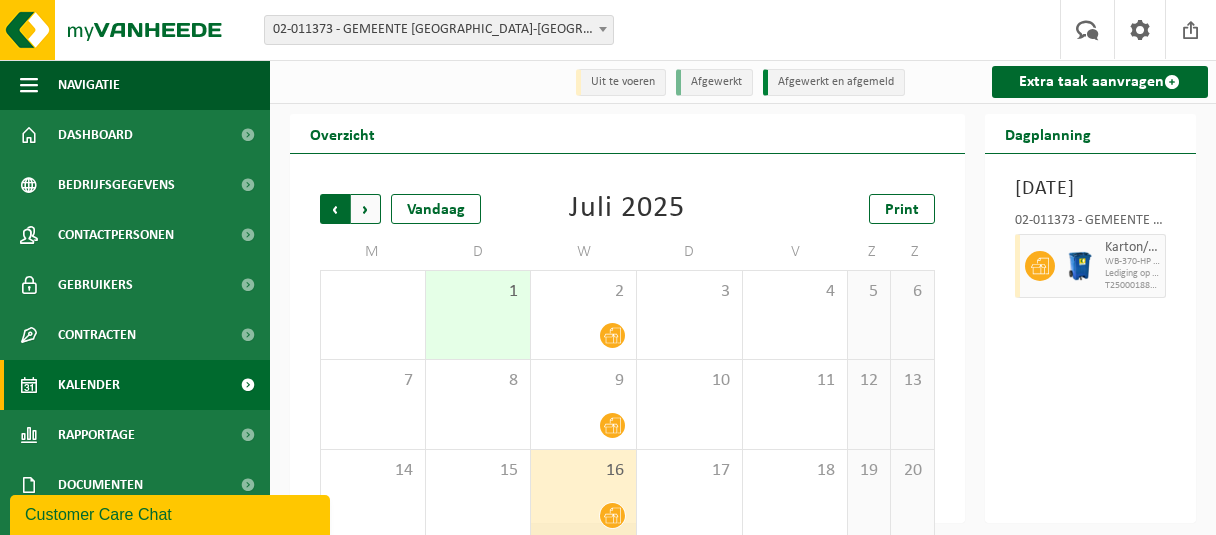 click on "Volgende" at bounding box center [366, 209] 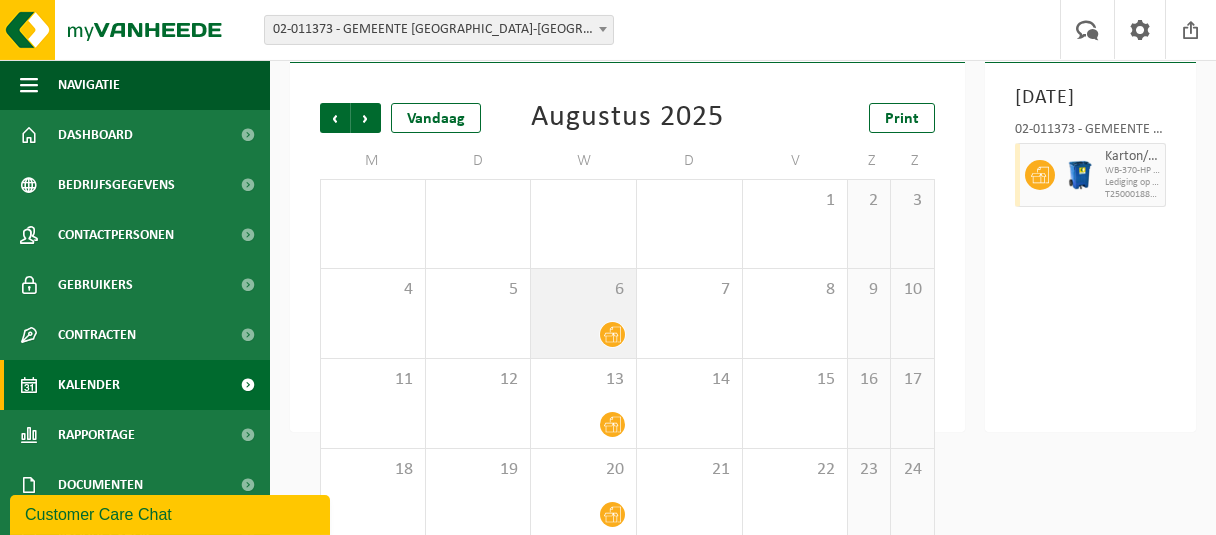 scroll, scrollTop: 0, scrollLeft: 0, axis: both 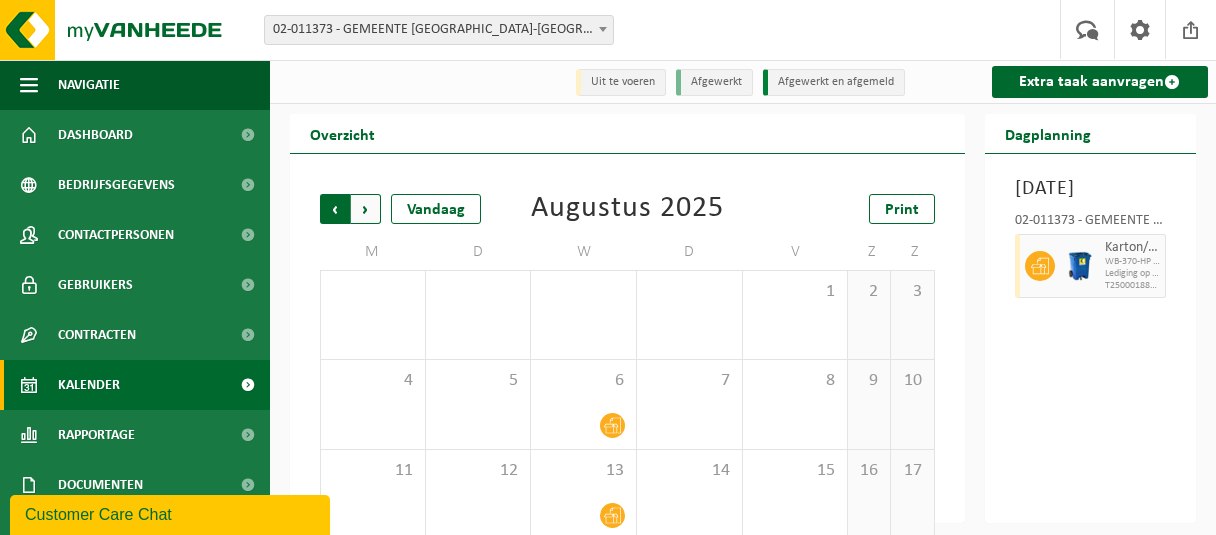 click on "Volgende" at bounding box center [366, 209] 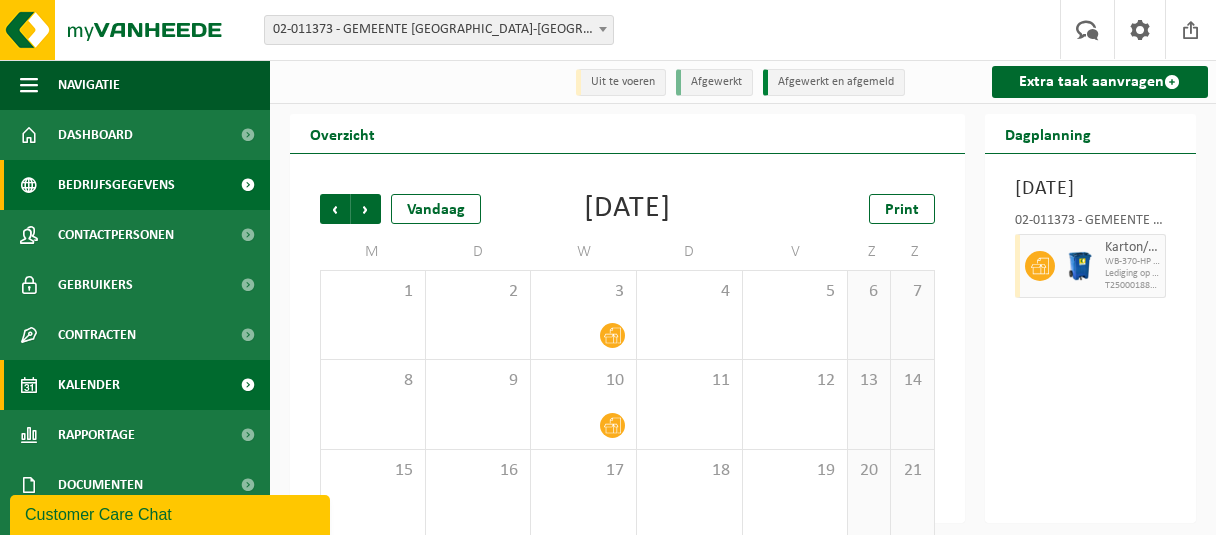 click on "Bedrijfsgegevens" at bounding box center [116, 185] 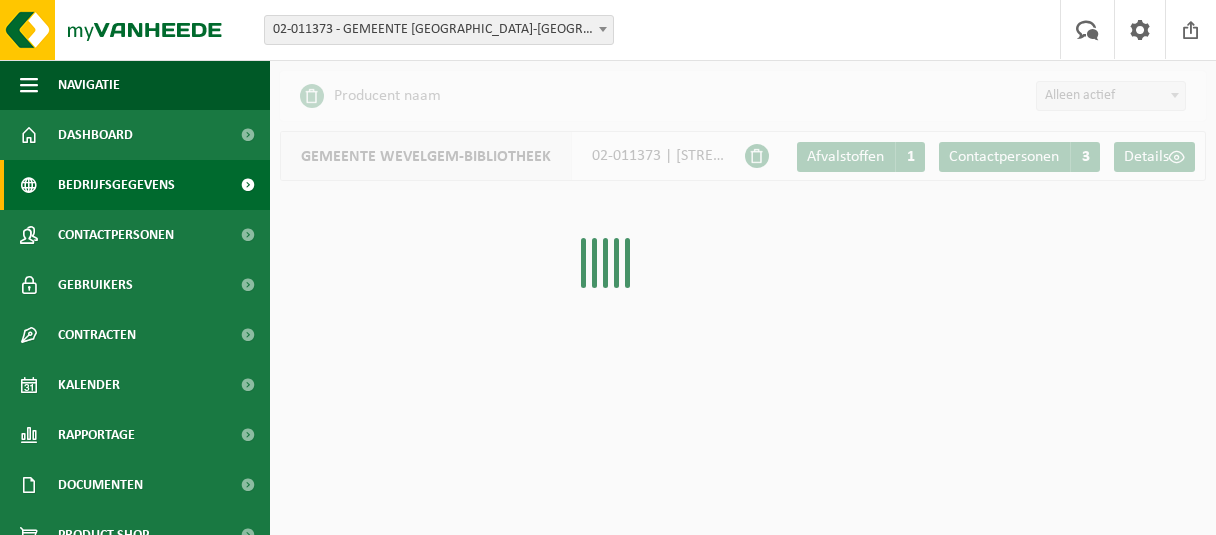 scroll, scrollTop: 0, scrollLeft: 0, axis: both 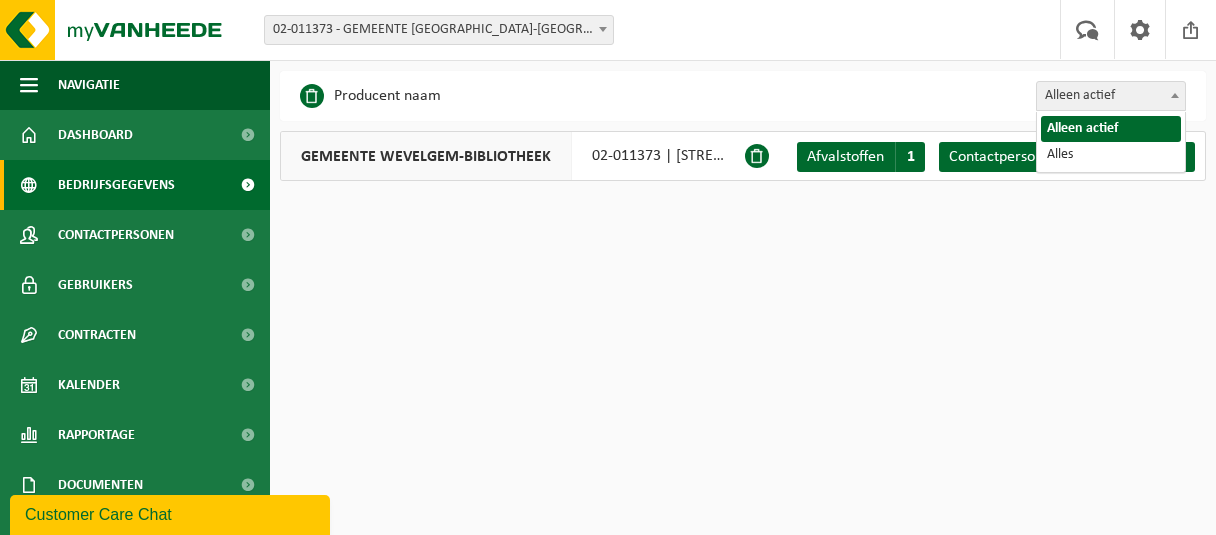click at bounding box center (1175, 95) 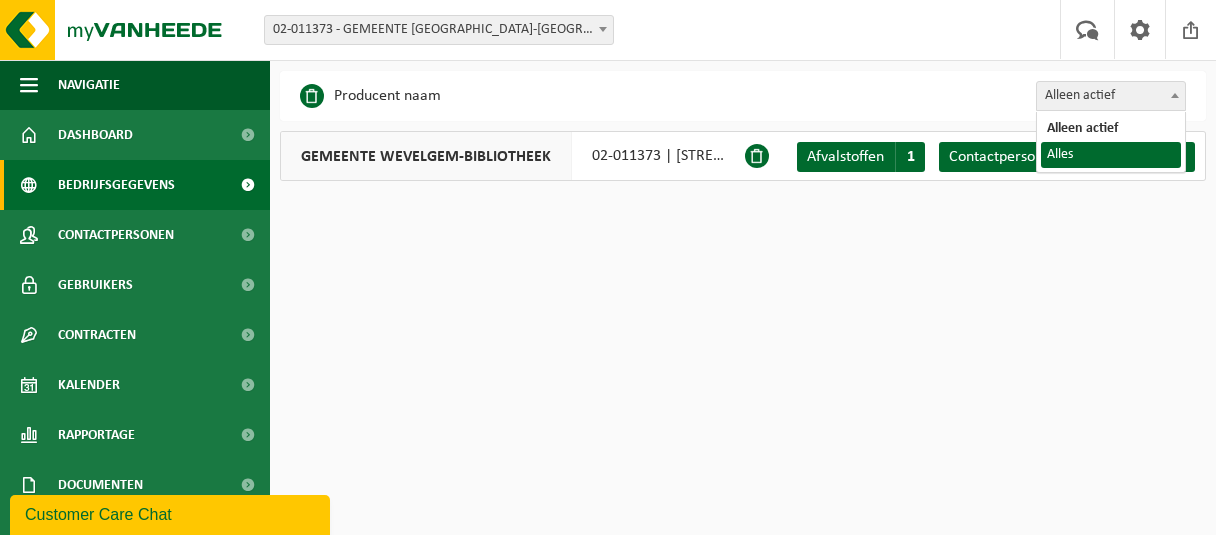 select on "true" 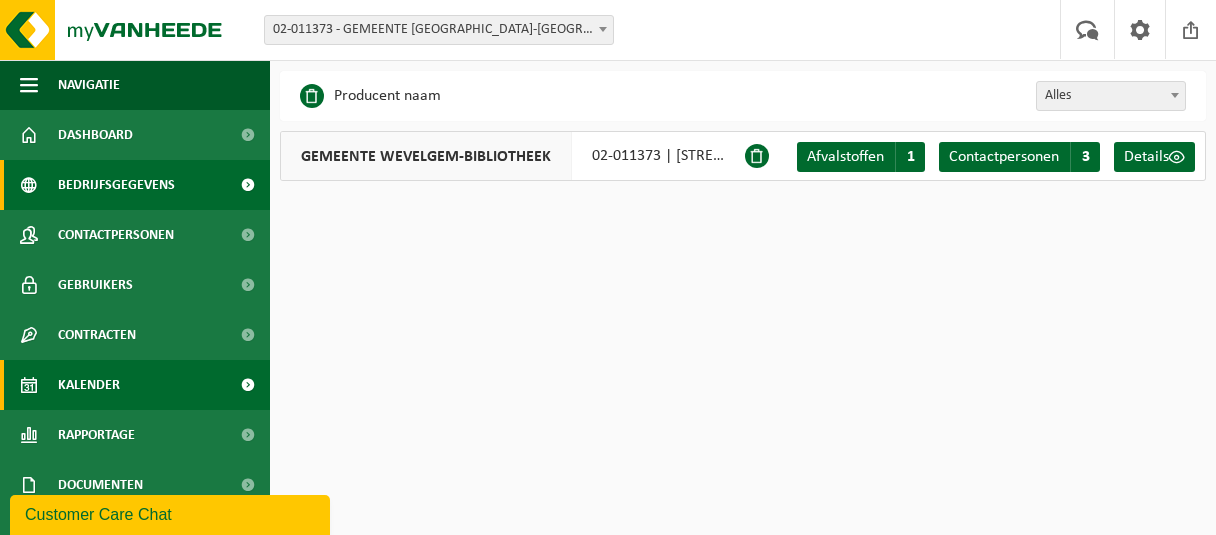 click on "Kalender" at bounding box center [135, 385] 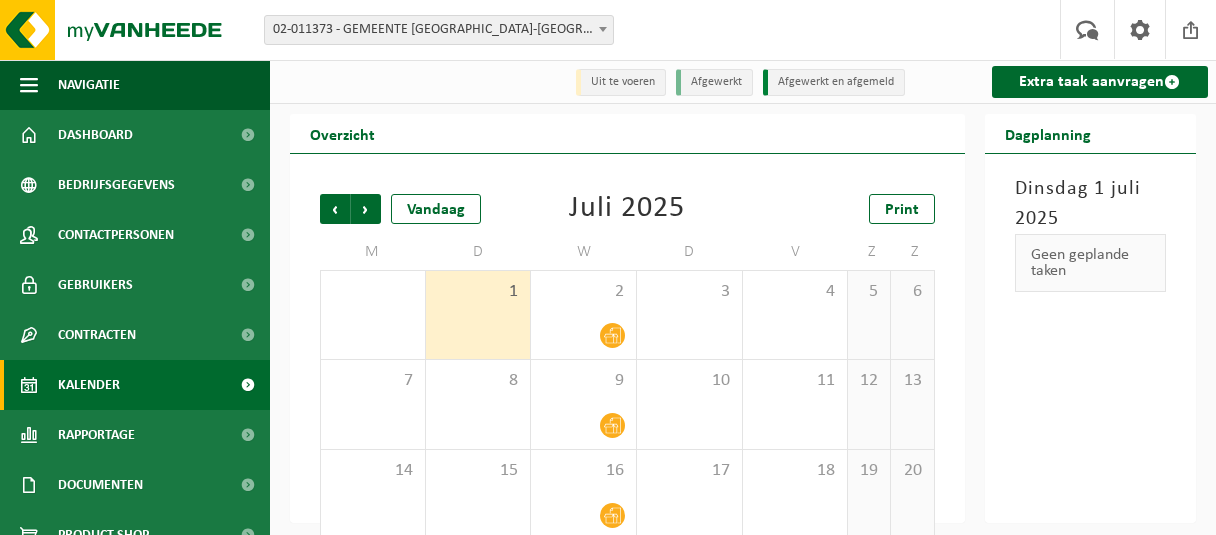 scroll, scrollTop: 0, scrollLeft: 0, axis: both 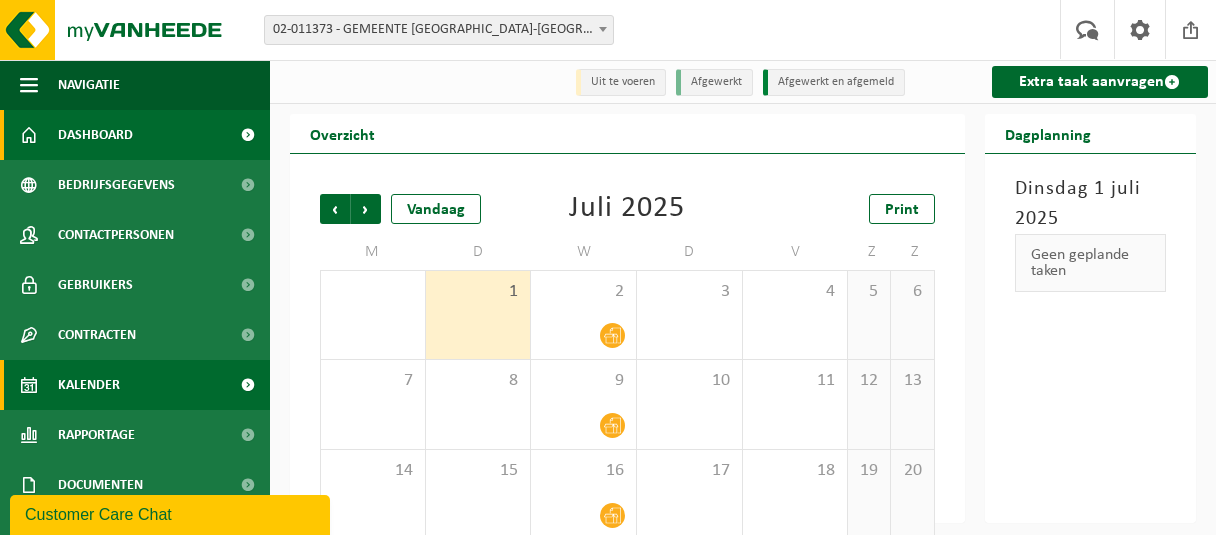 click on "Dashboard" at bounding box center (95, 135) 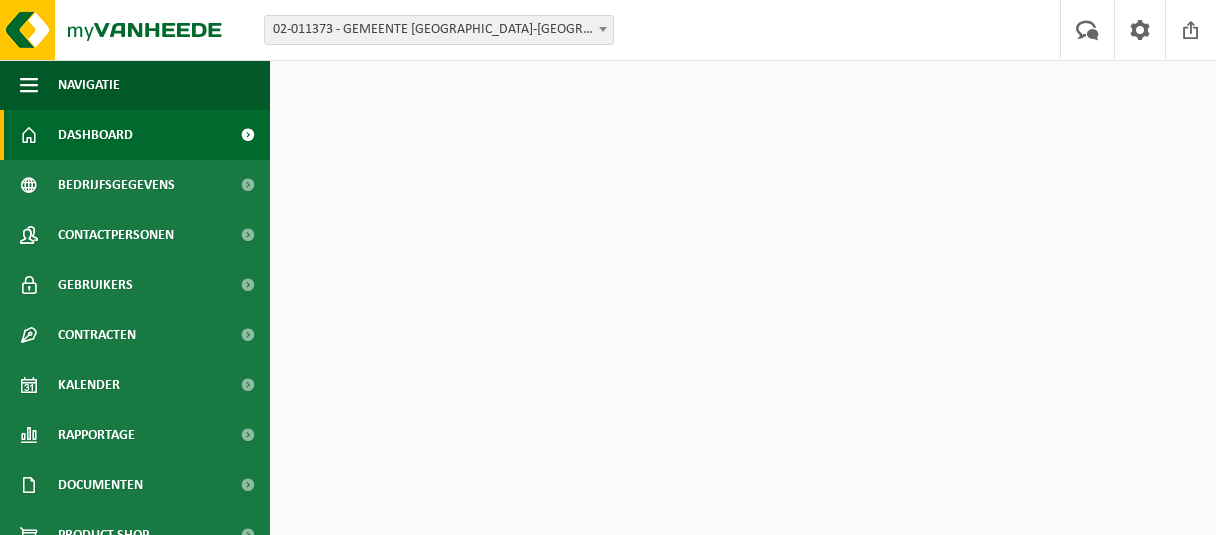 scroll, scrollTop: 0, scrollLeft: 0, axis: both 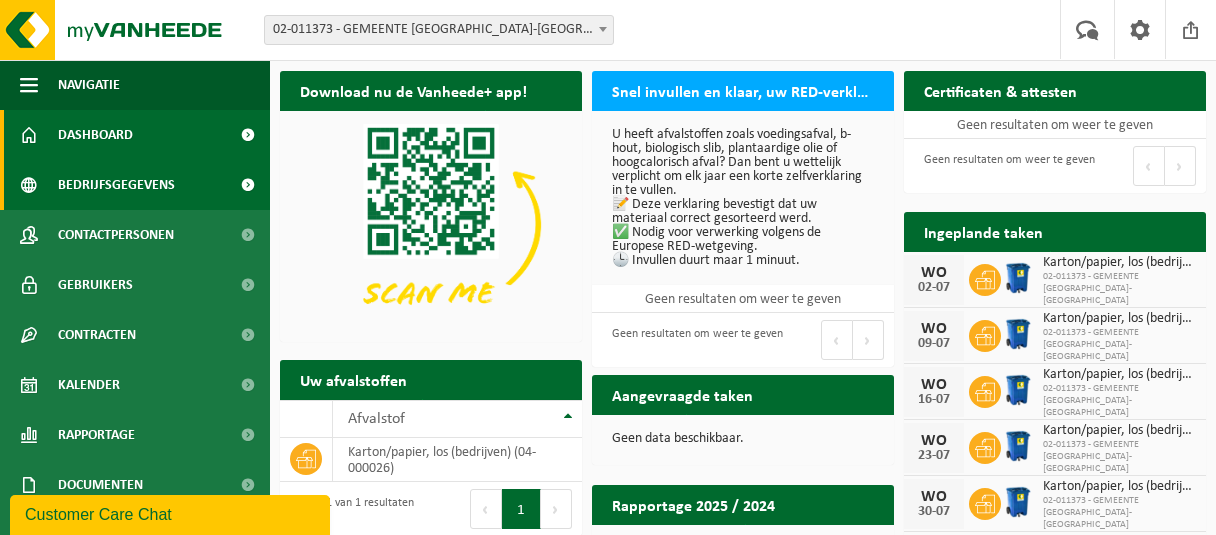 click on "Bedrijfsgegevens" at bounding box center (116, 185) 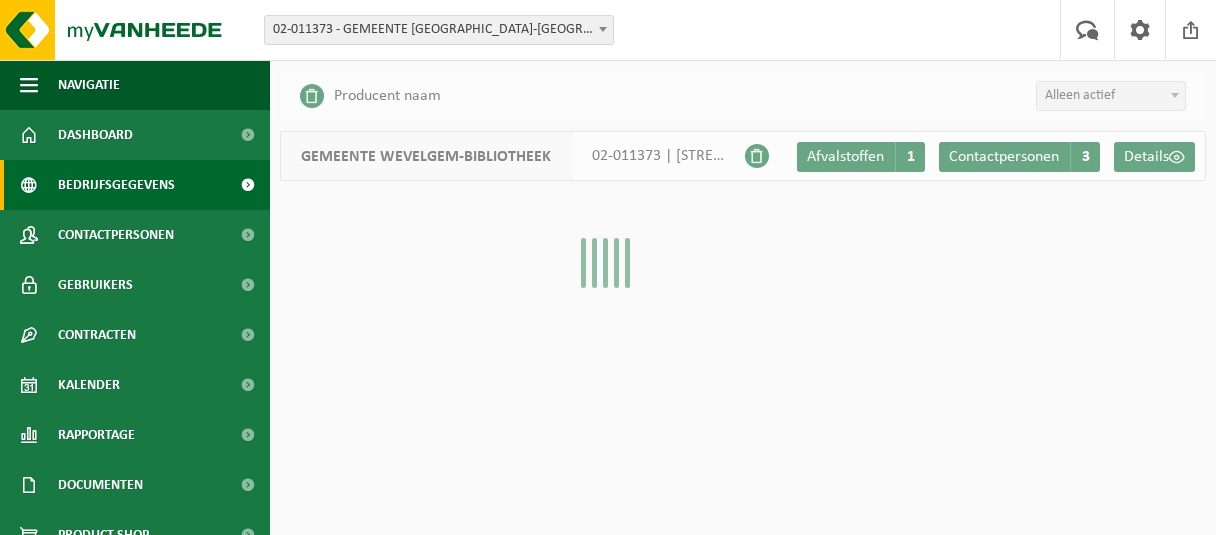 scroll, scrollTop: 0, scrollLeft: 0, axis: both 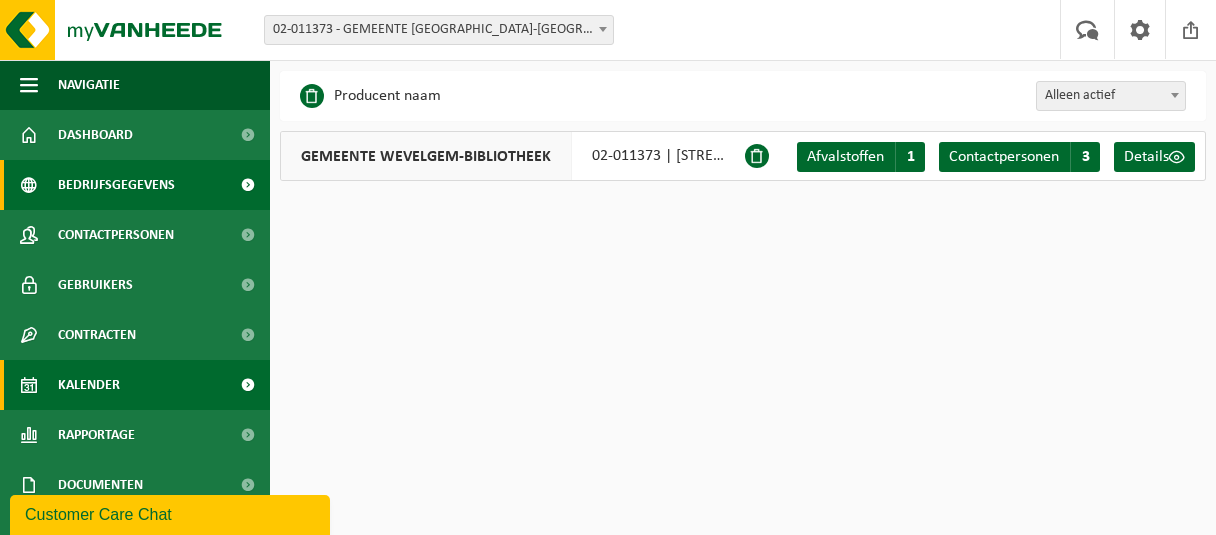 click on "Kalender" at bounding box center (89, 385) 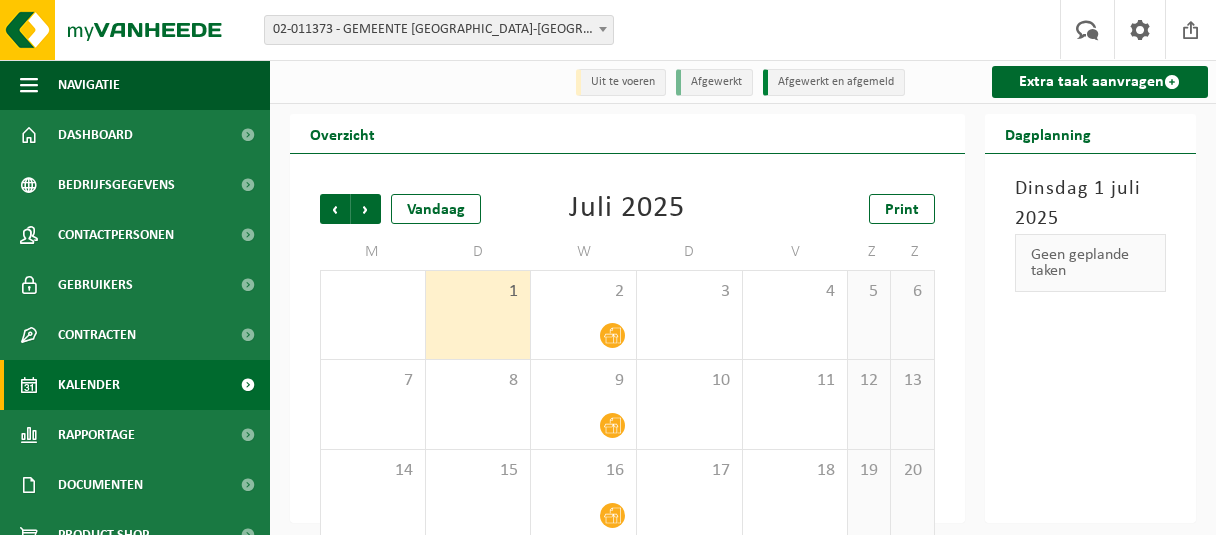 scroll, scrollTop: 0, scrollLeft: 0, axis: both 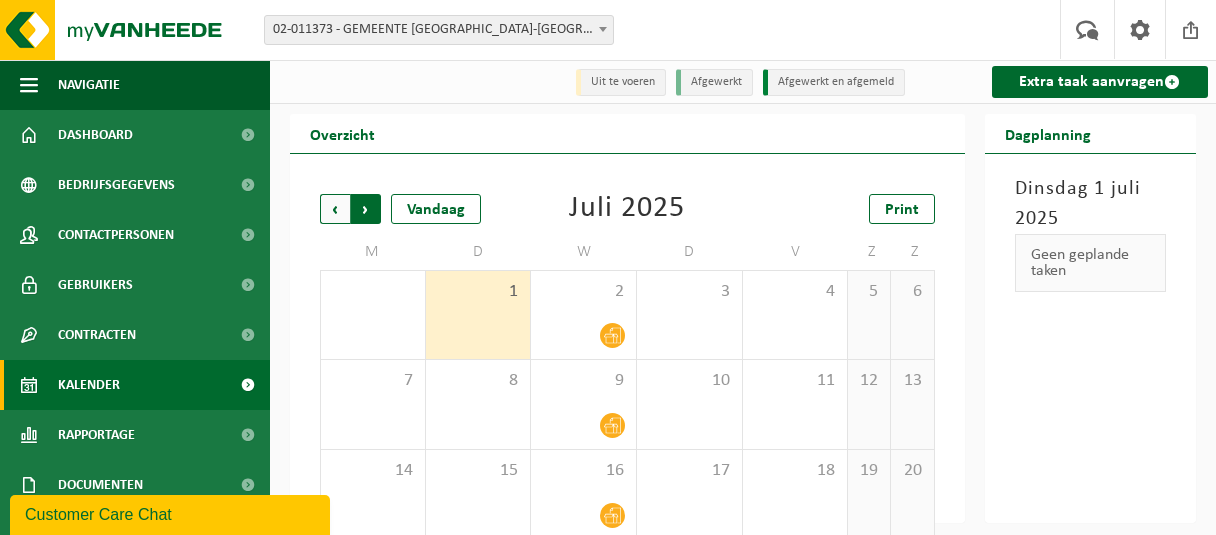 click on "Vorige" at bounding box center [335, 209] 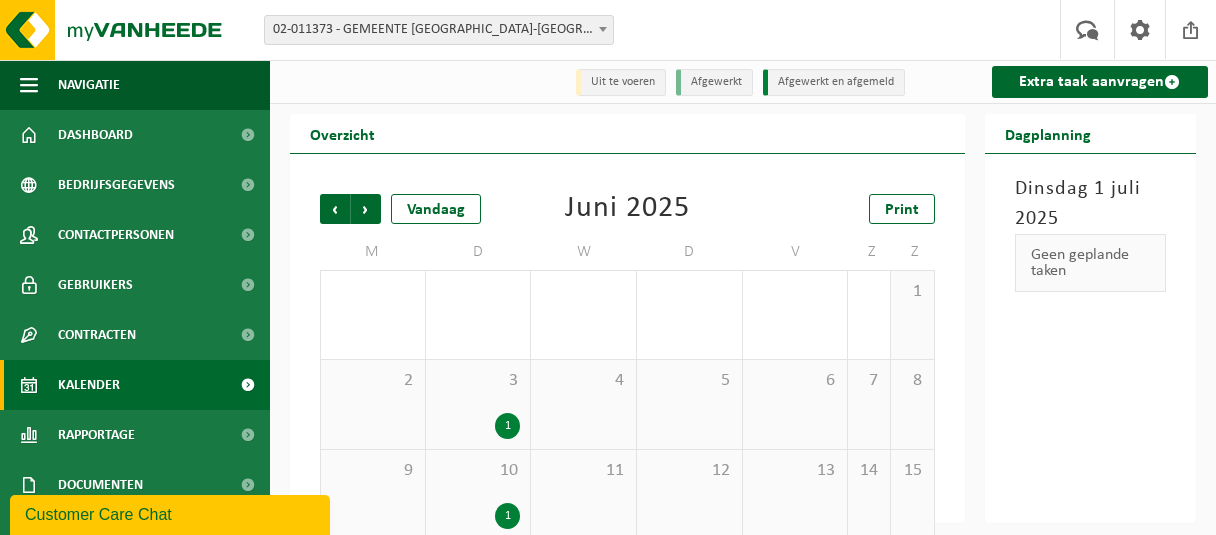 click on "Vorige" at bounding box center (335, 209) 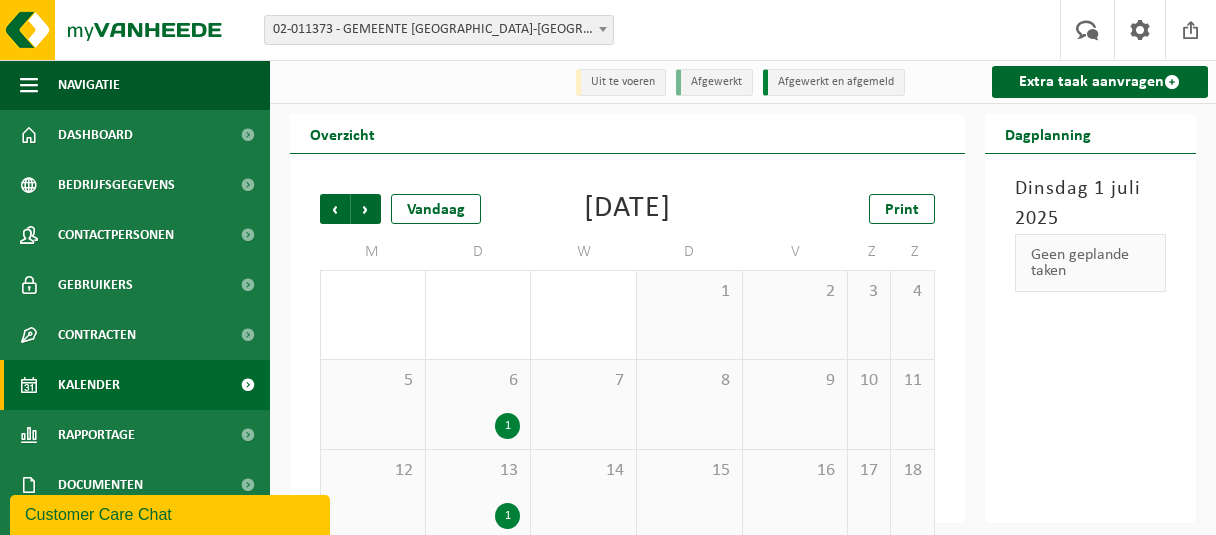 click on "Vorige" at bounding box center (335, 209) 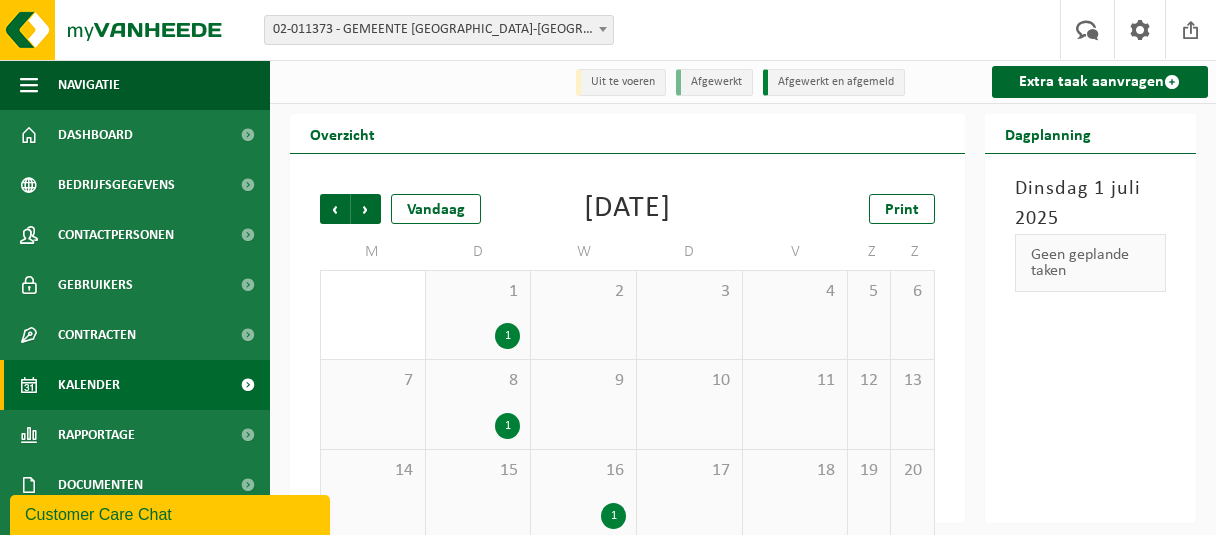 click on "Vorige" at bounding box center (335, 209) 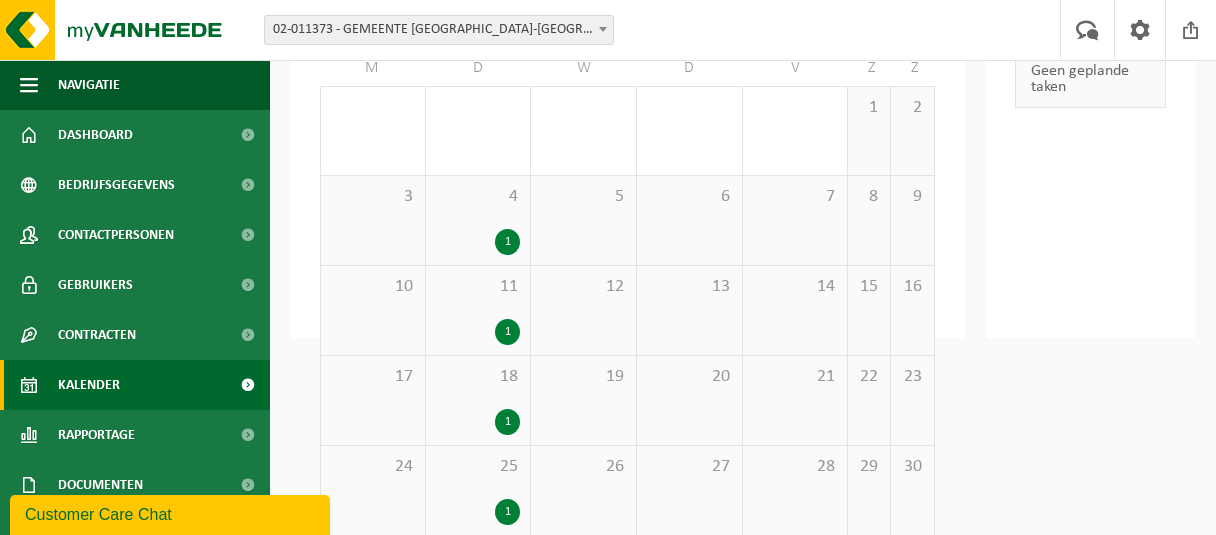 scroll, scrollTop: 212, scrollLeft: 0, axis: vertical 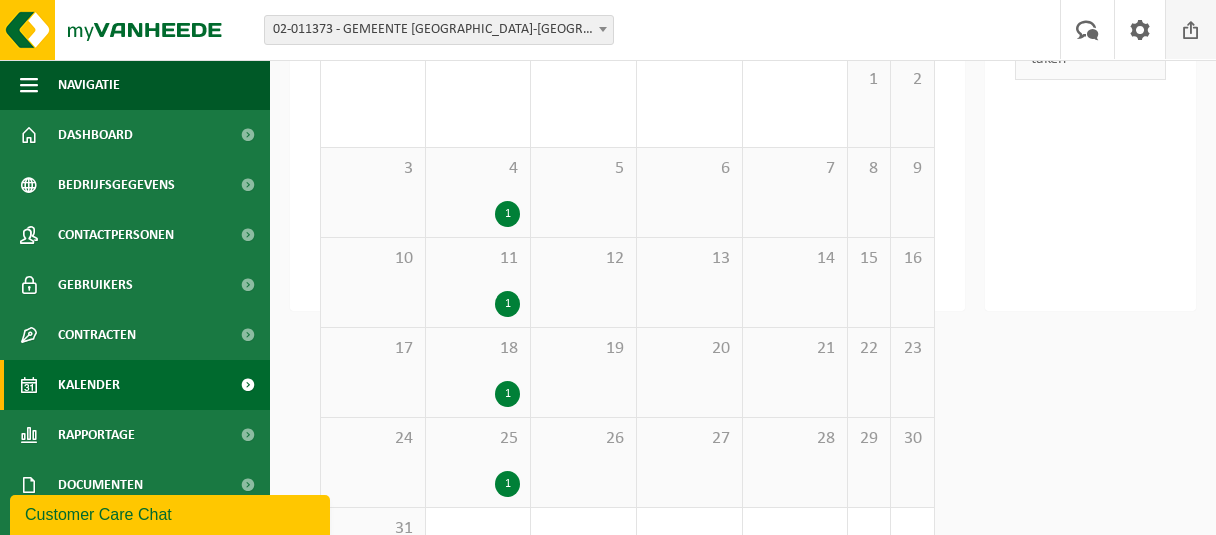 click at bounding box center [1191, 29] 